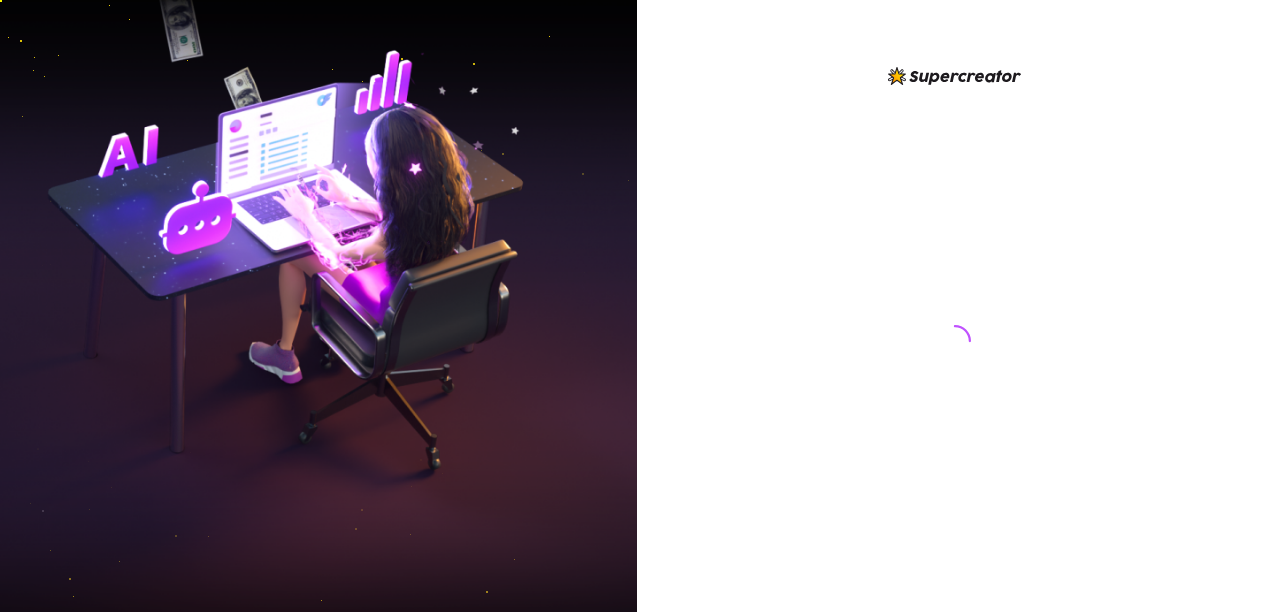 scroll, scrollTop: 0, scrollLeft: 0, axis: both 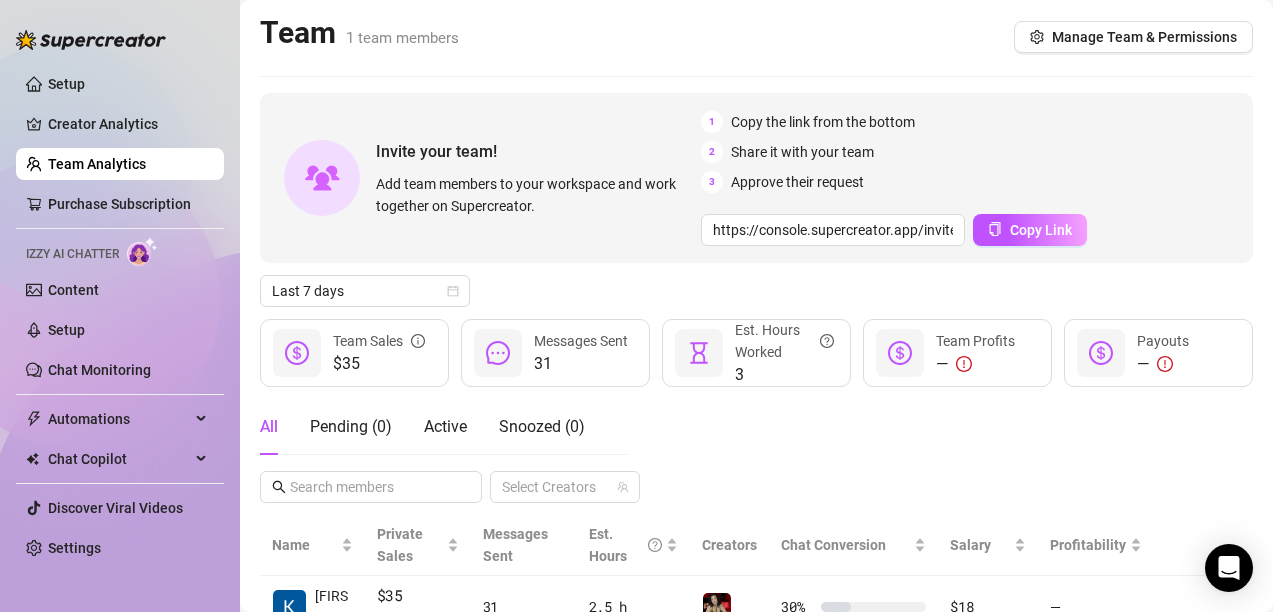 click on "Team 1   team members Manage Team & Permissions" at bounding box center (756, 37) 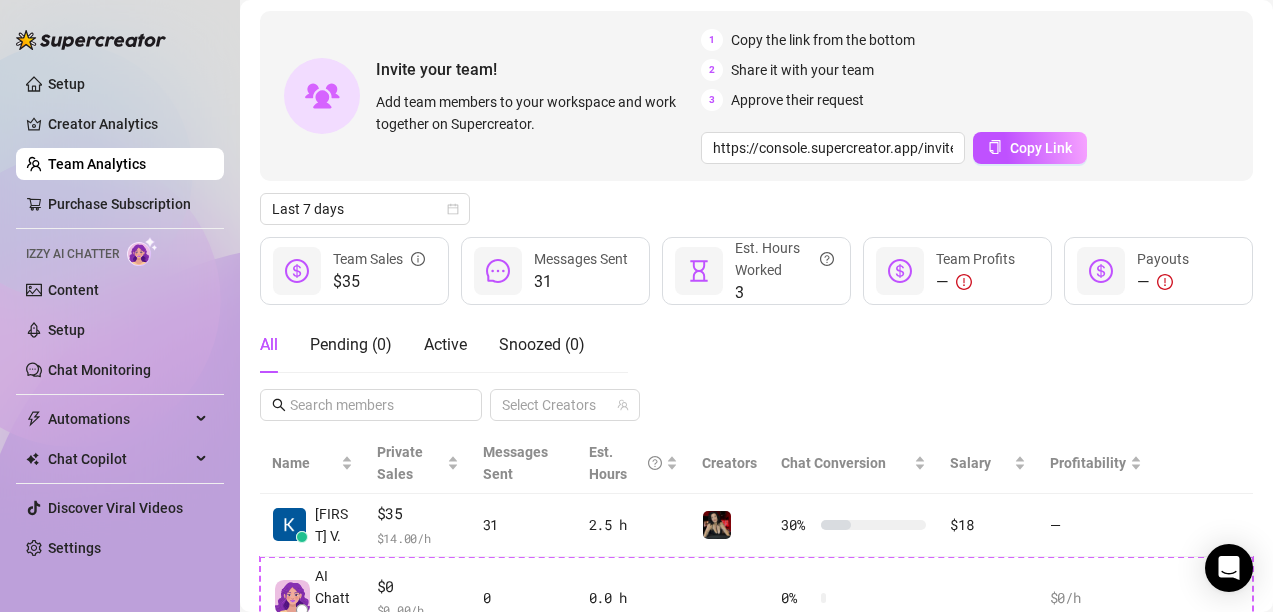 scroll, scrollTop: 0, scrollLeft: 0, axis: both 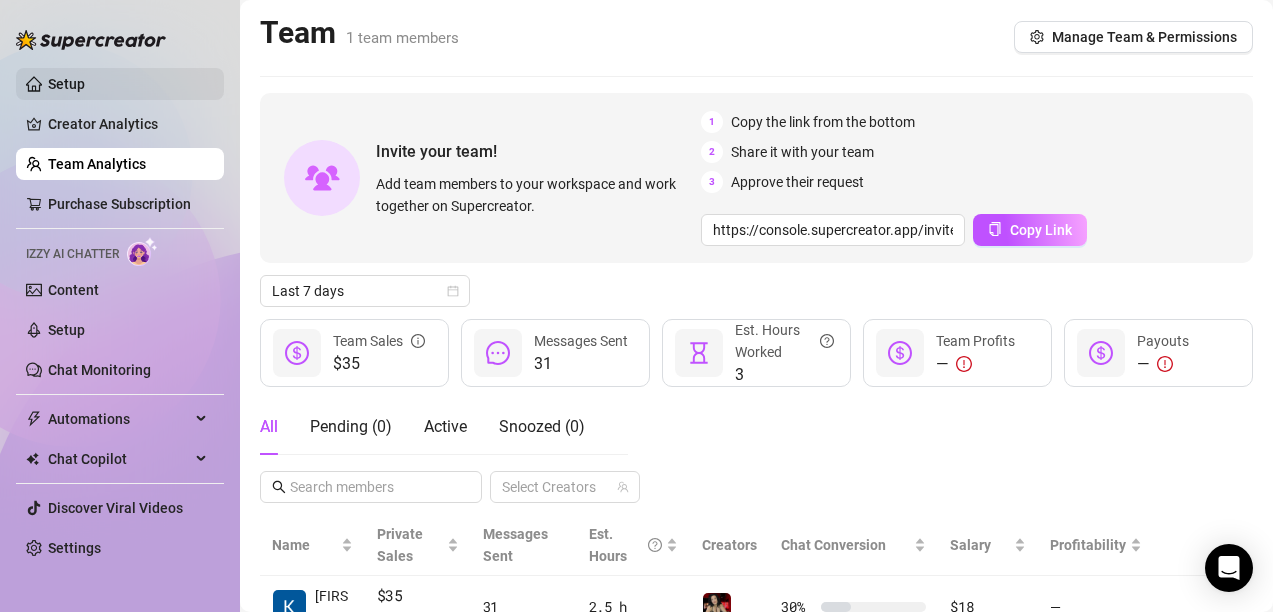 click on "Setup" at bounding box center (66, 84) 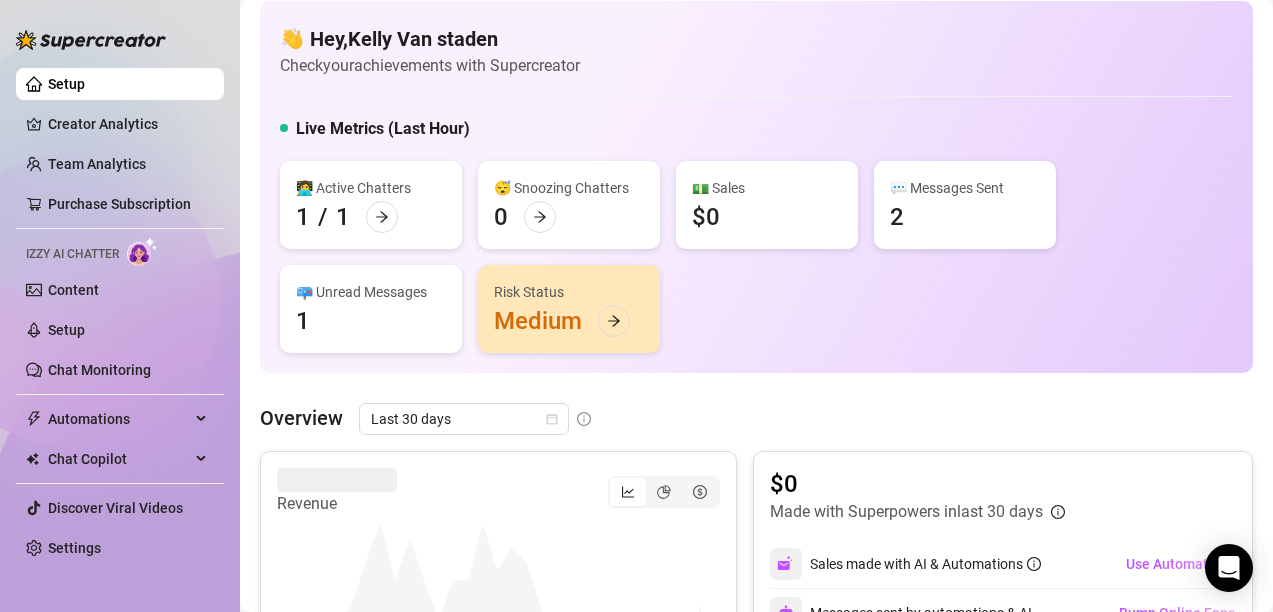 scroll, scrollTop: 0, scrollLeft: 0, axis: both 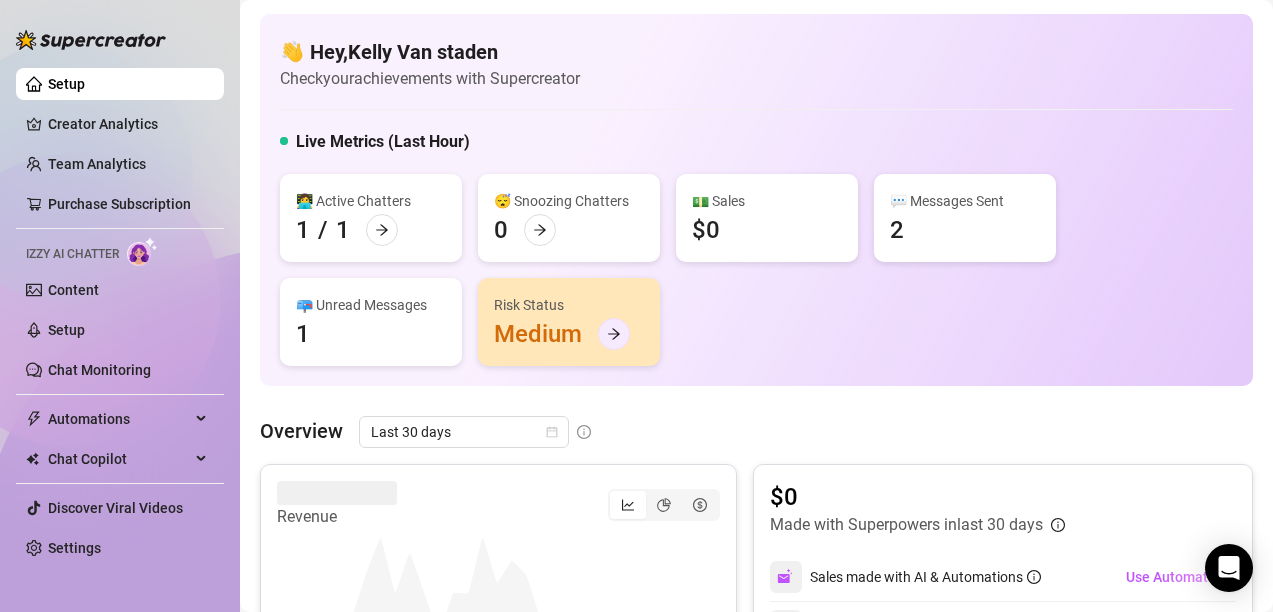click 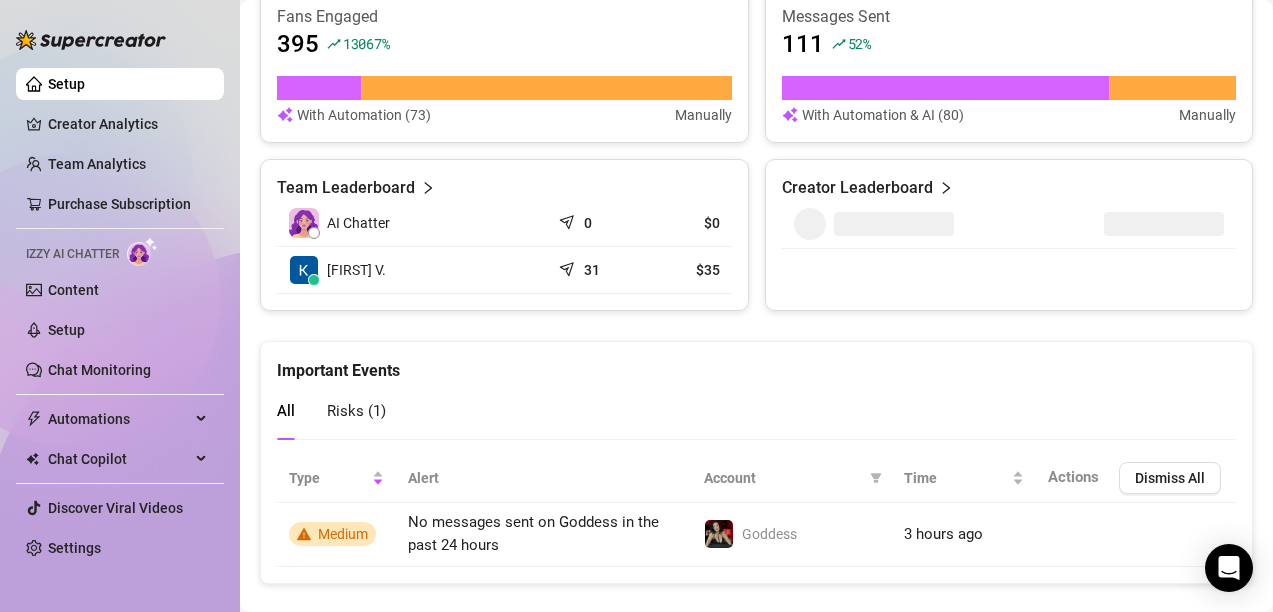 scroll, scrollTop: 848, scrollLeft: 0, axis: vertical 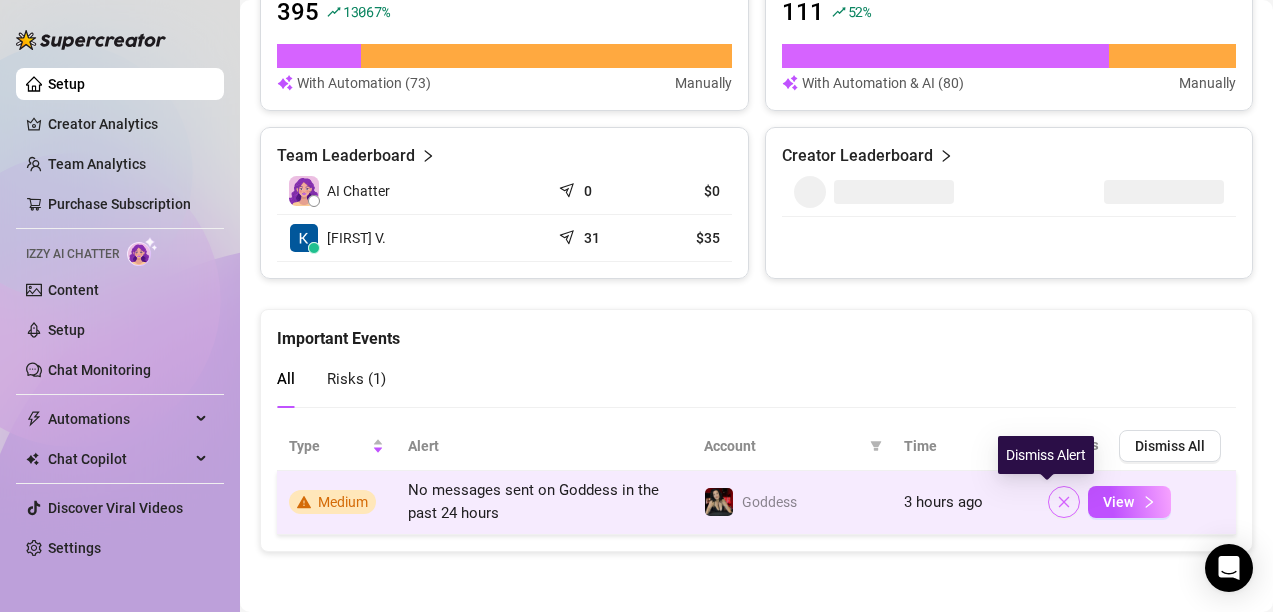click 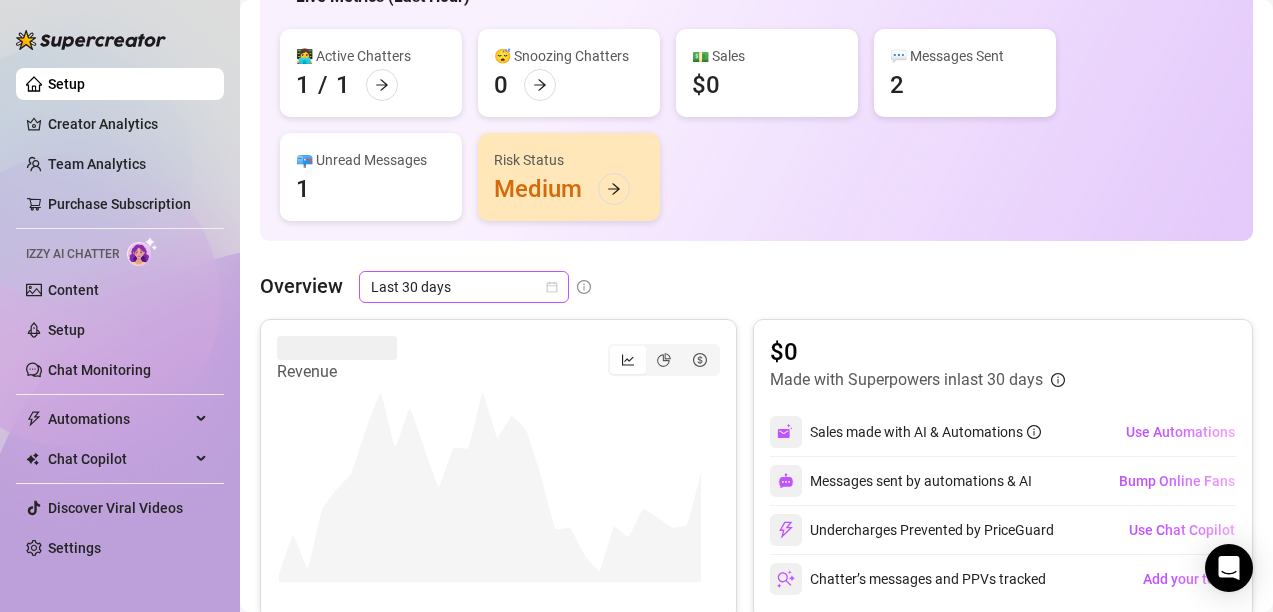 scroll, scrollTop: 0, scrollLeft: 0, axis: both 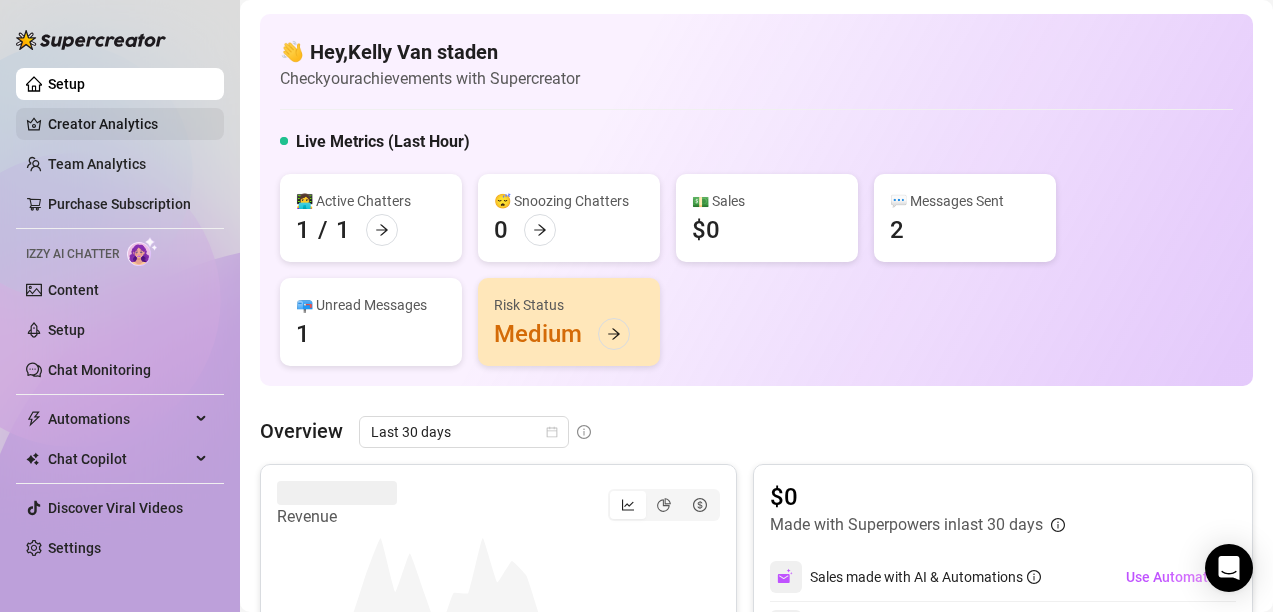 click on "Creator Analytics" at bounding box center (128, 124) 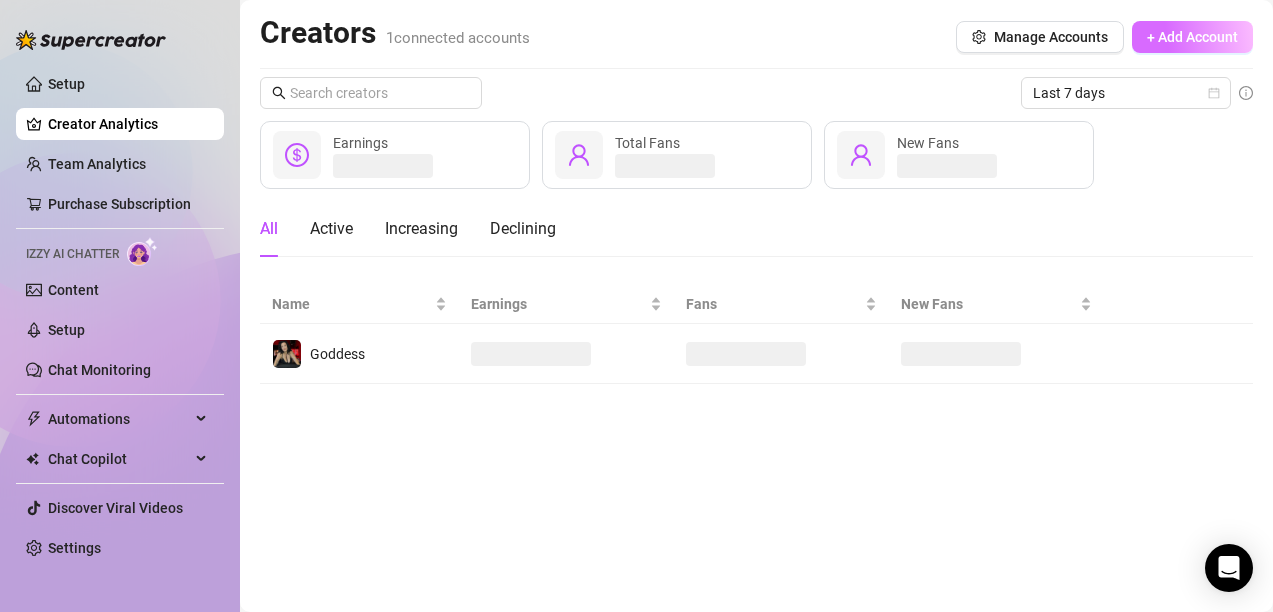 click on "+ Add Account" at bounding box center (1192, 37) 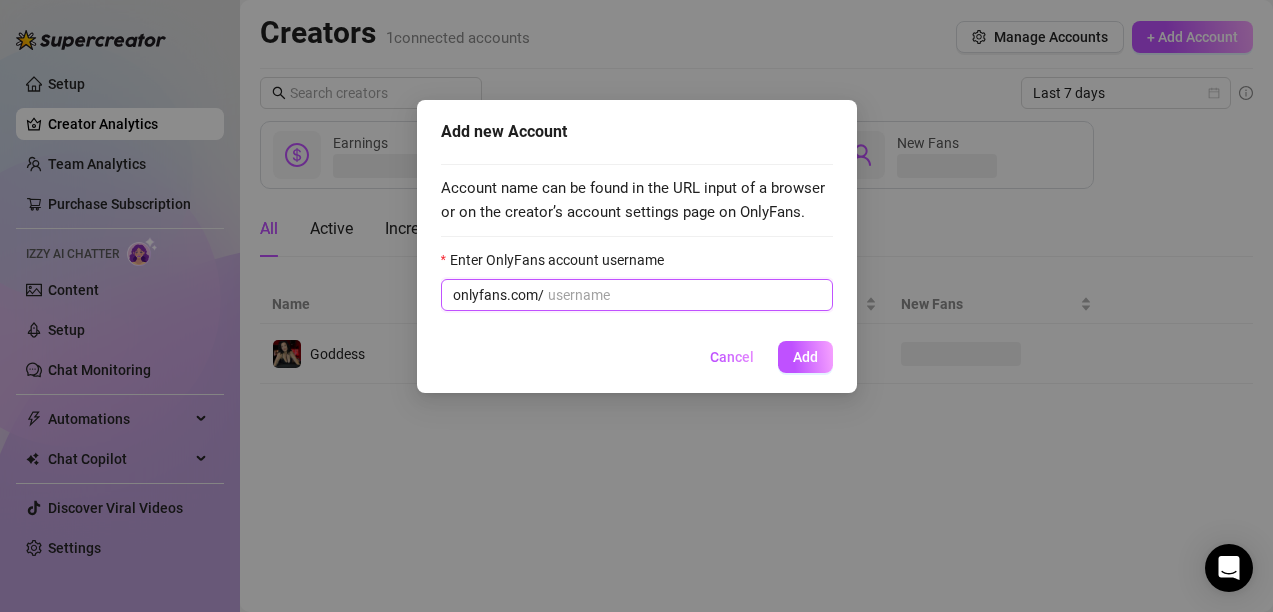 click on "Enter OnlyFans account username" at bounding box center [684, 295] 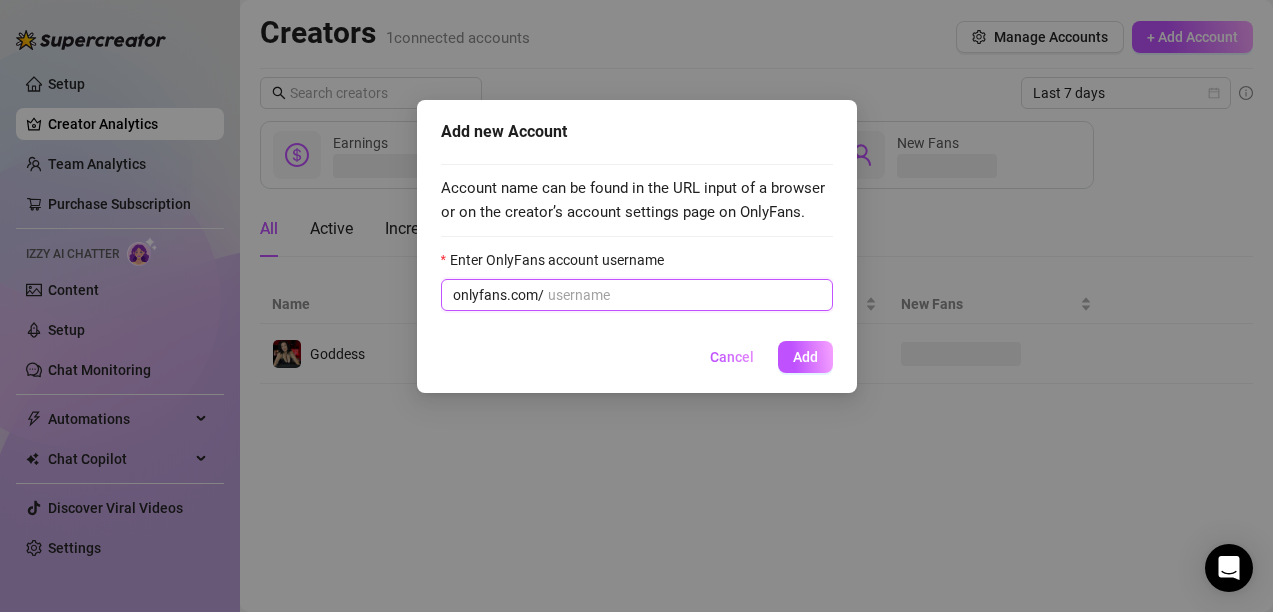 paste on "gothgoblinn" 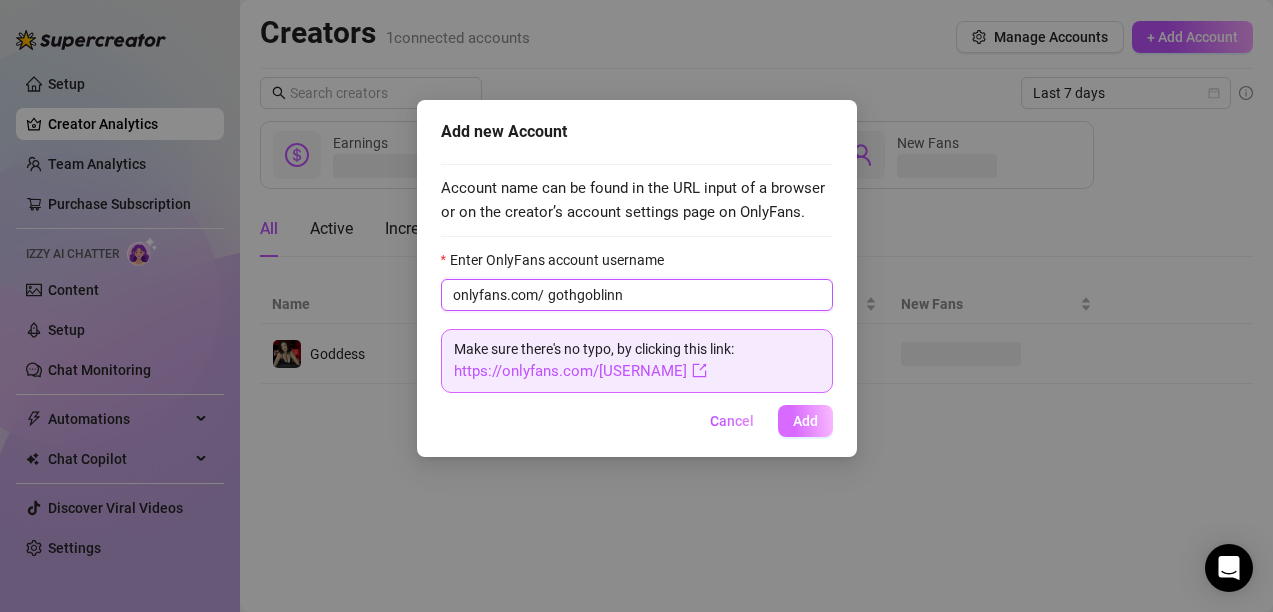 type on "gothgoblinn" 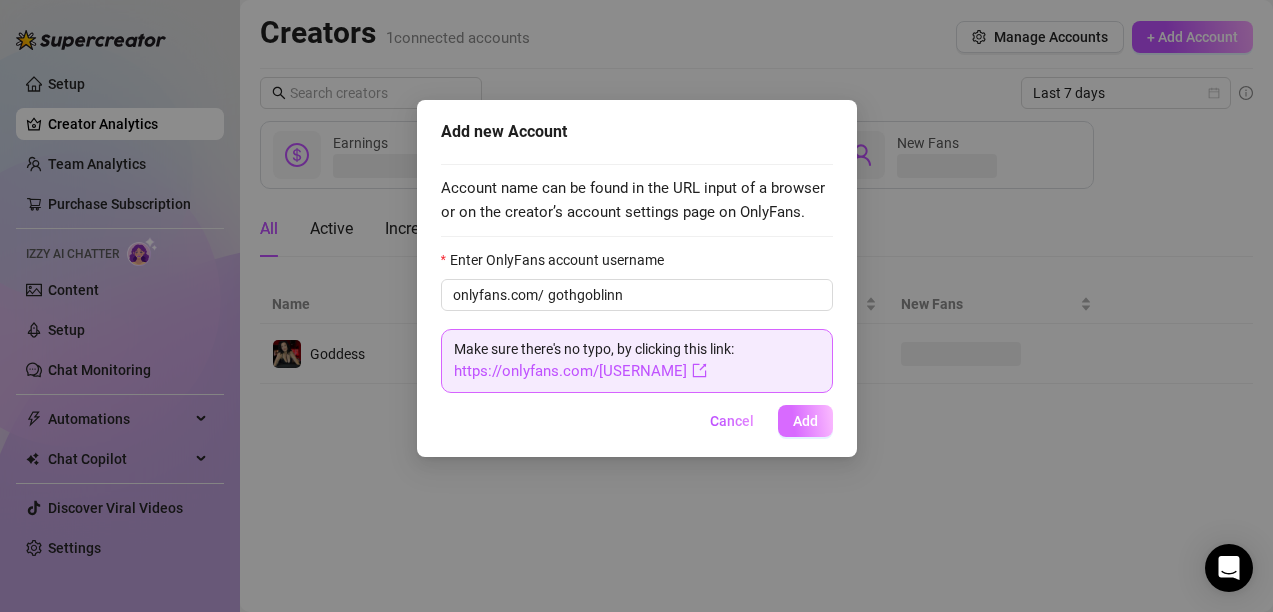 click on "Add" at bounding box center (805, 421) 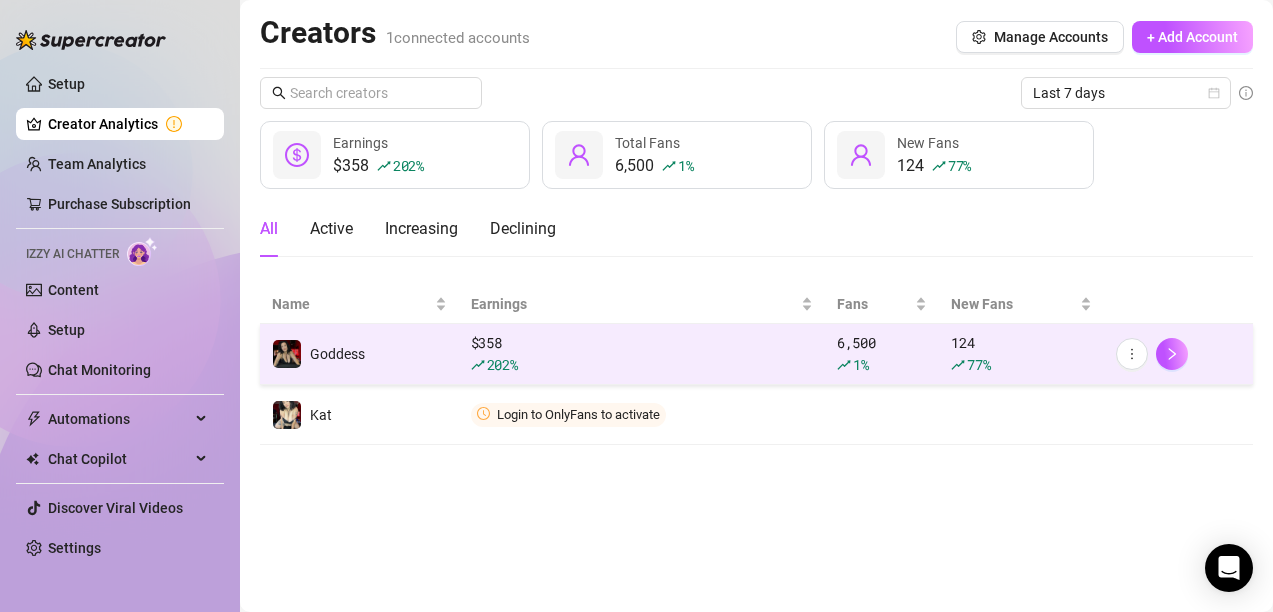 click on "All Active Increasing Declining" at bounding box center [756, 229] 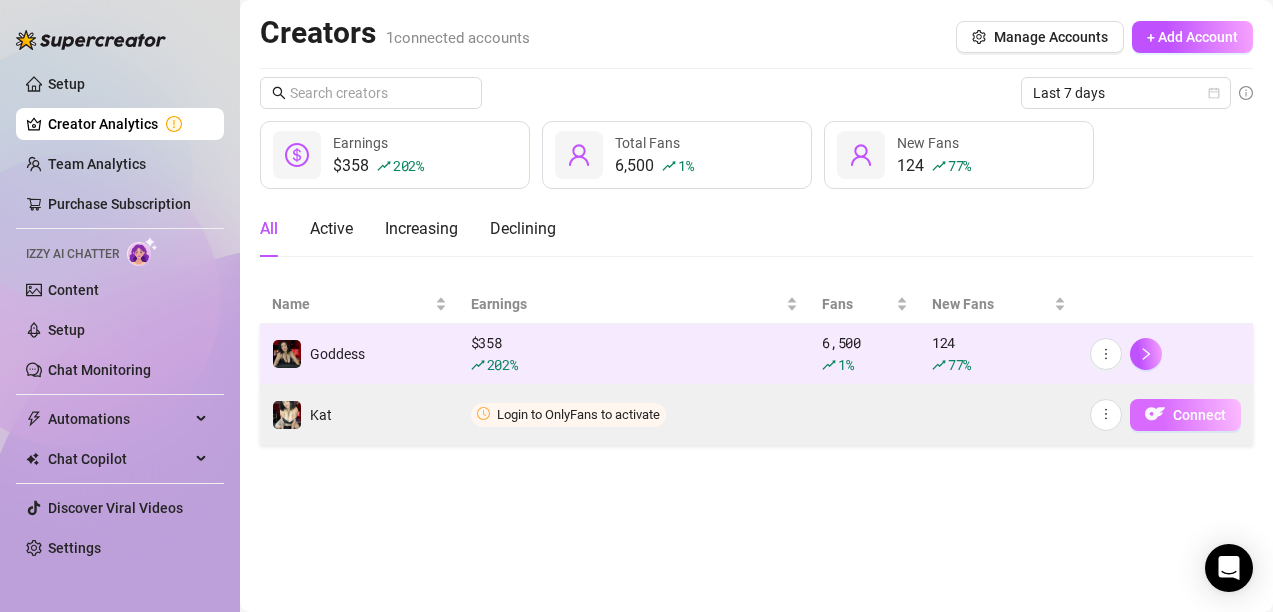 click on "Connect" at bounding box center [1199, 415] 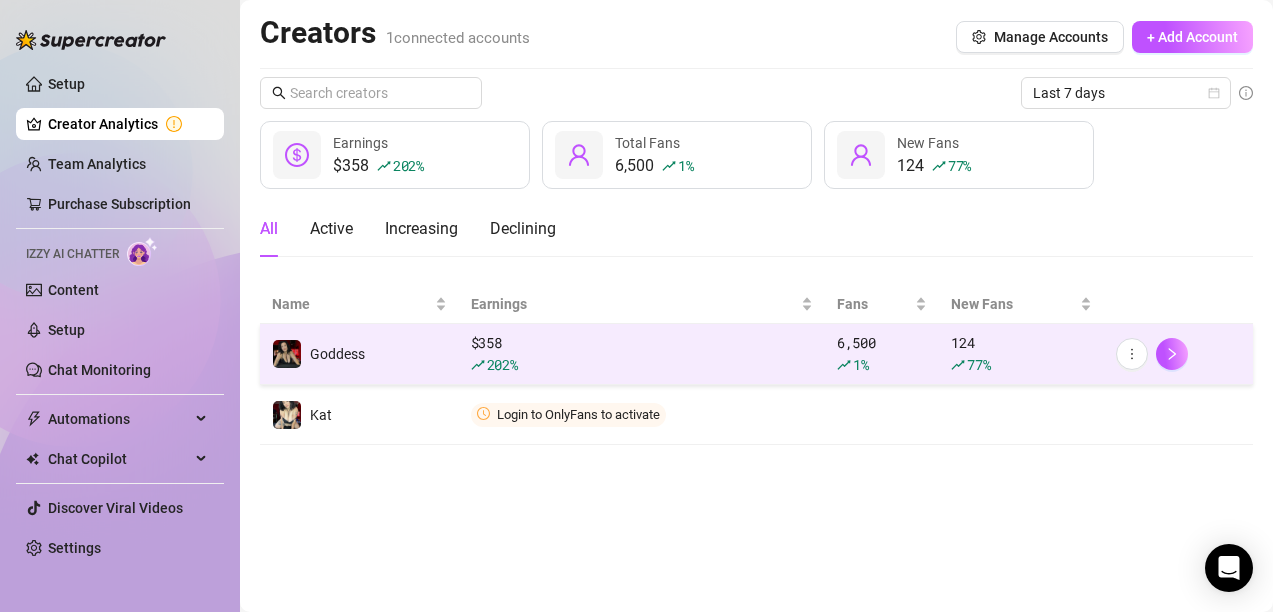 click on "Creators  1  connected accounts Manage Accounts + Add Account Last 7 days $358 202 % Earnings 6,500 1 % Total Fans 124 77 % New Fans All Active Increasing Declining Name Earnings Fans New Fans Goddess $ 358 202 % 6,500   1 % 124   77 % Kat Login to OnlyFans to activate Connect" at bounding box center (756, 306) 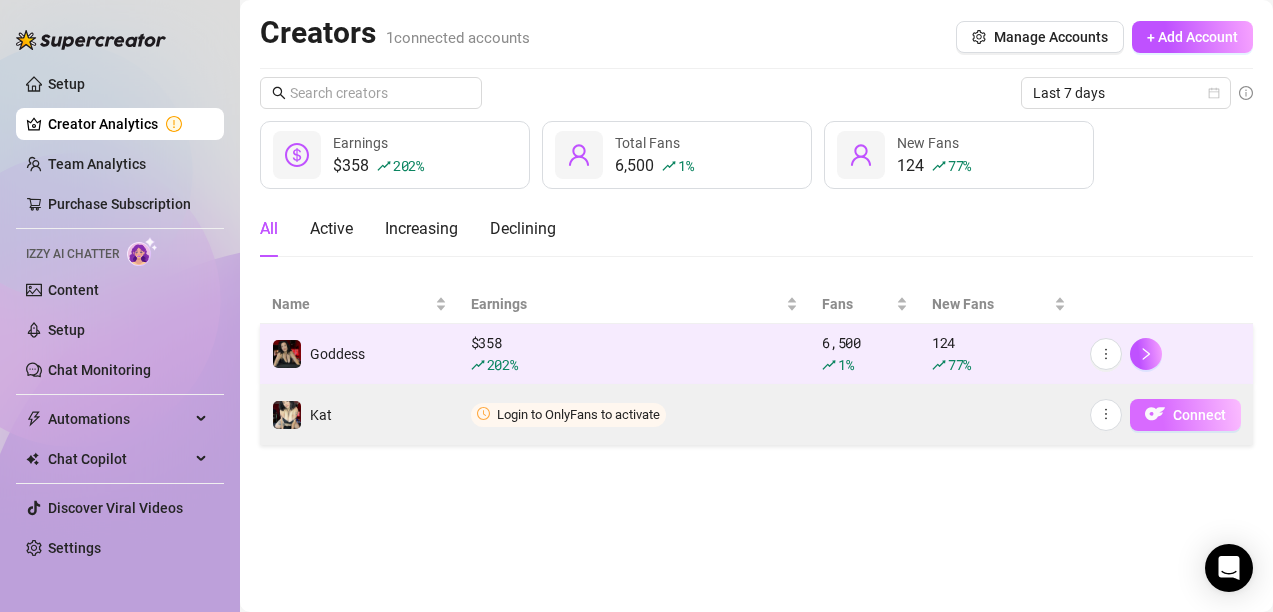 click on "Connect" at bounding box center [1199, 415] 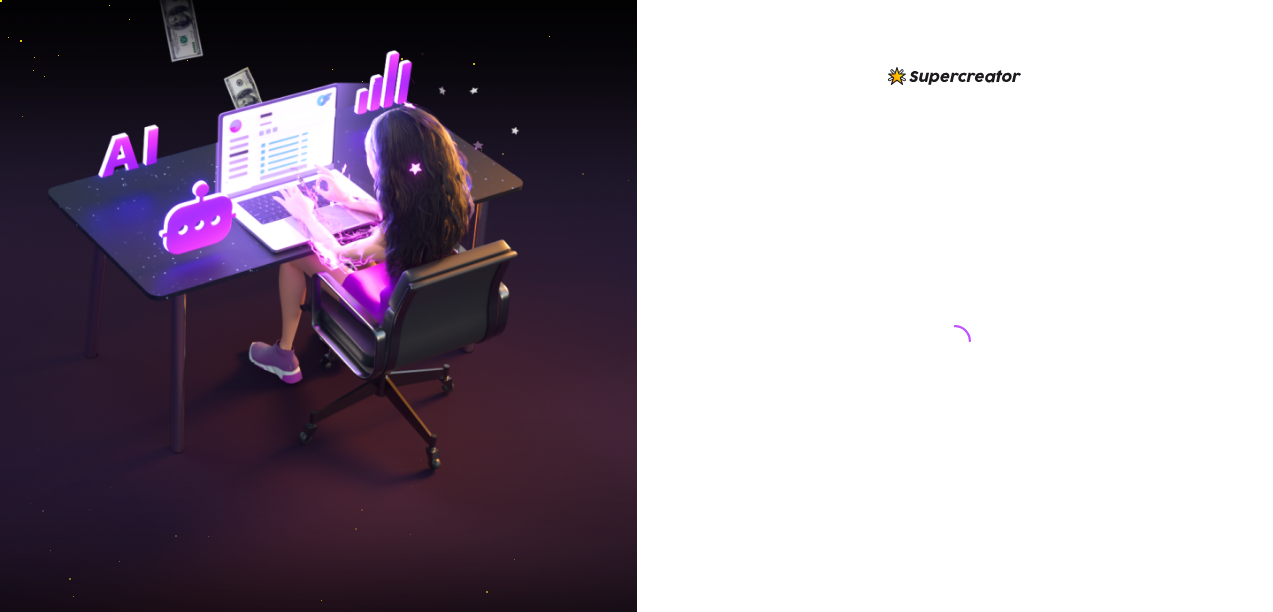 scroll, scrollTop: 0, scrollLeft: 0, axis: both 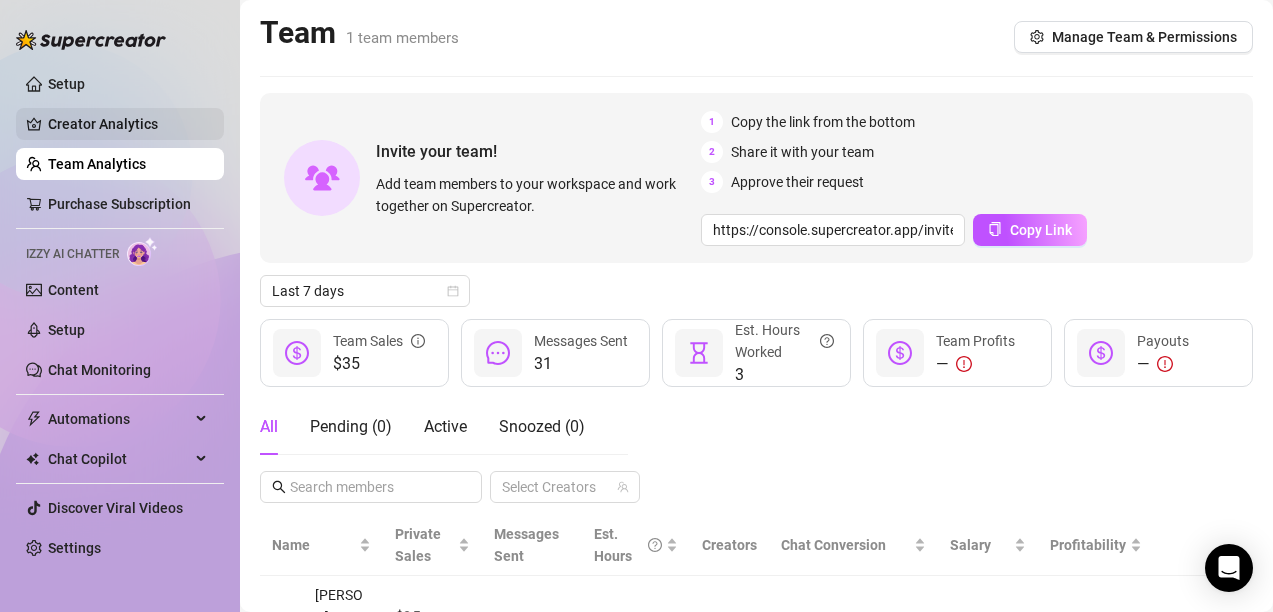 click on "Creator Analytics" at bounding box center (128, 124) 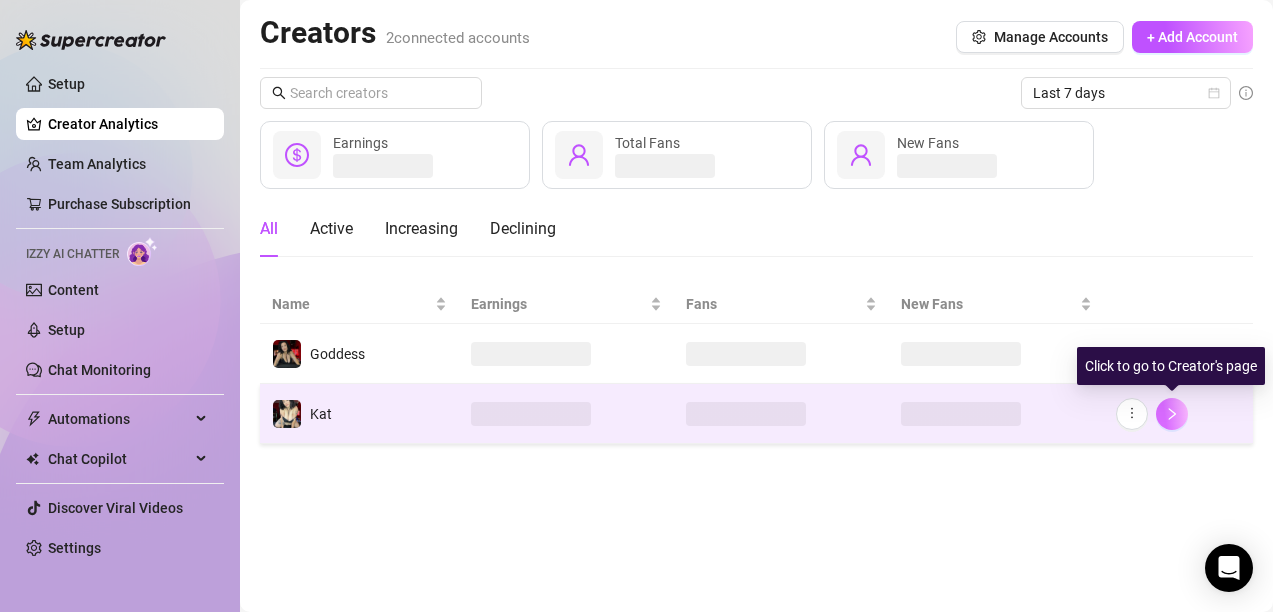 click 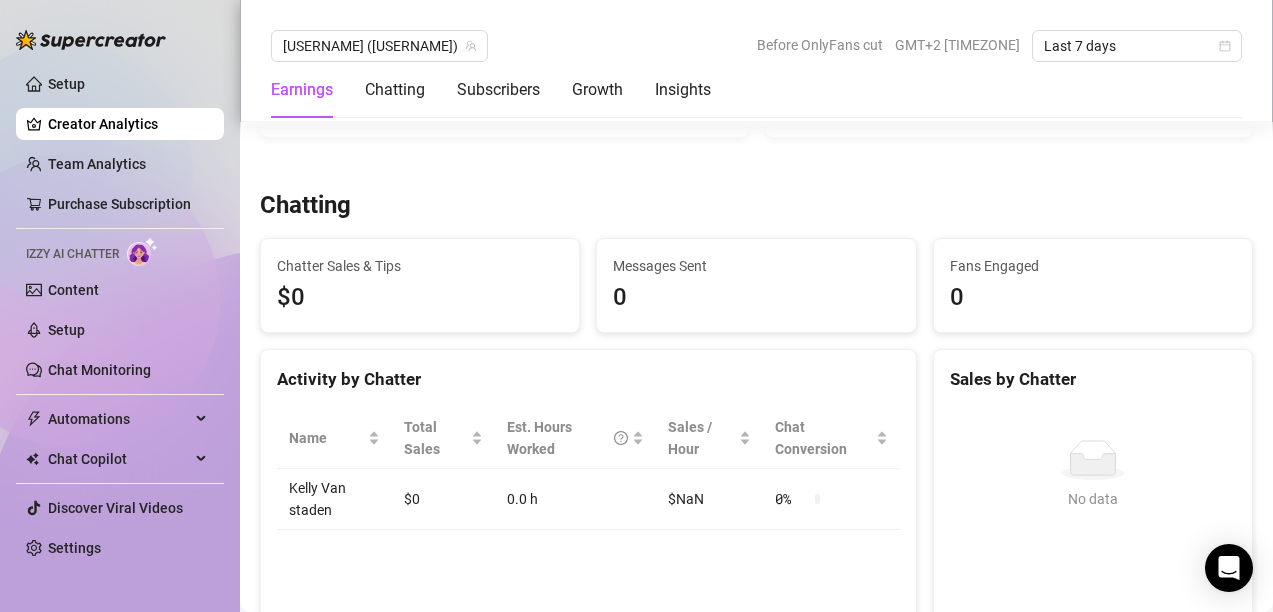 scroll, scrollTop: 0, scrollLeft: 0, axis: both 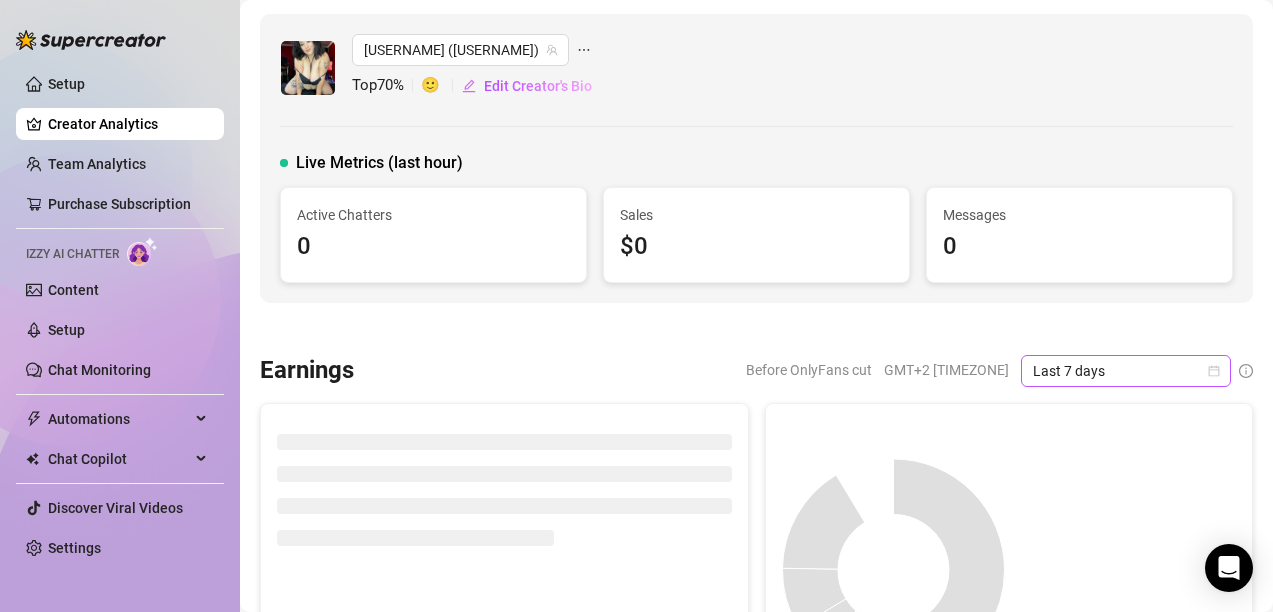 click on "Last 7 days" at bounding box center (1126, 371) 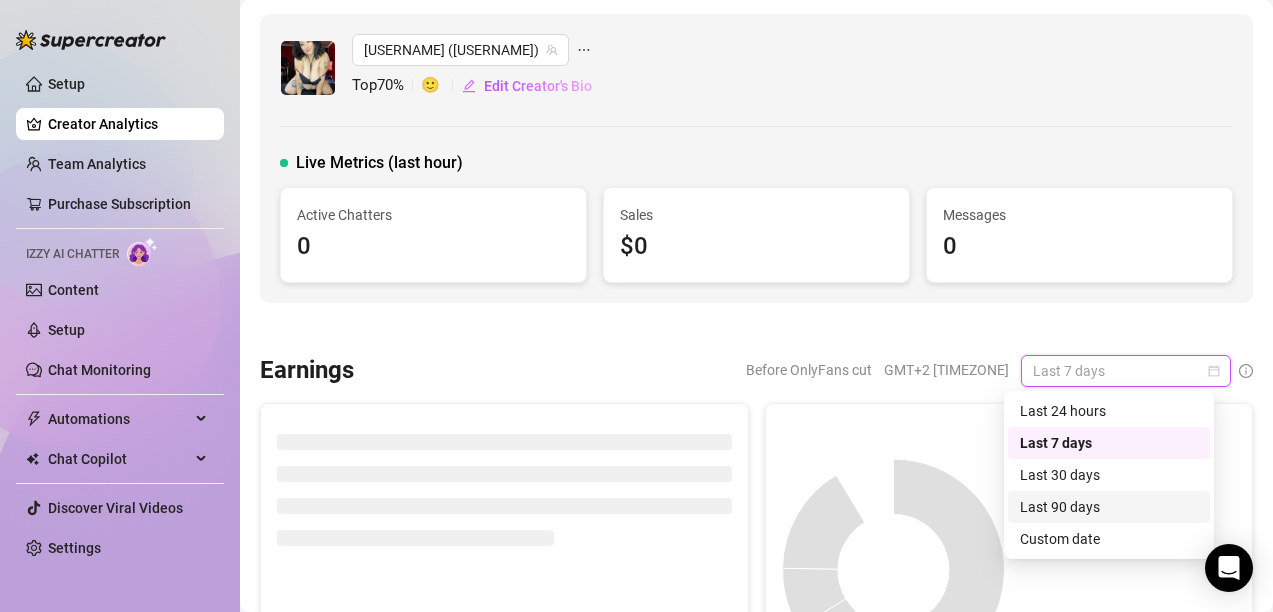 click on "Last 90 days" at bounding box center [1109, 507] 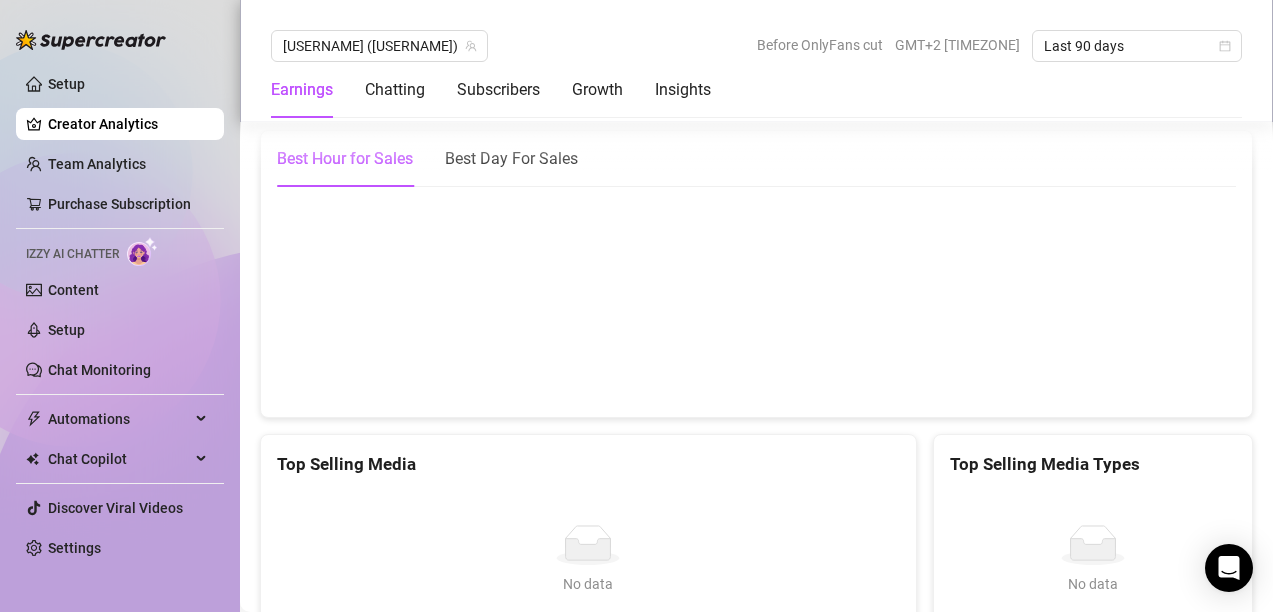 scroll, scrollTop: 3300, scrollLeft: 0, axis: vertical 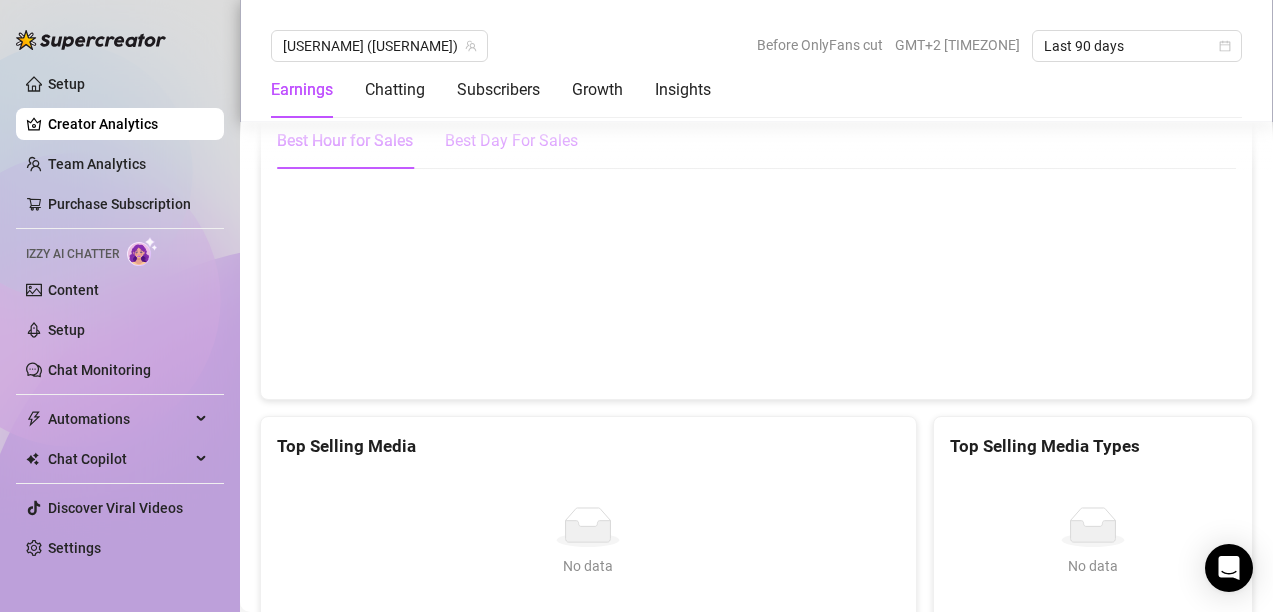 click on "Best Day For Sales" at bounding box center (511, 141) 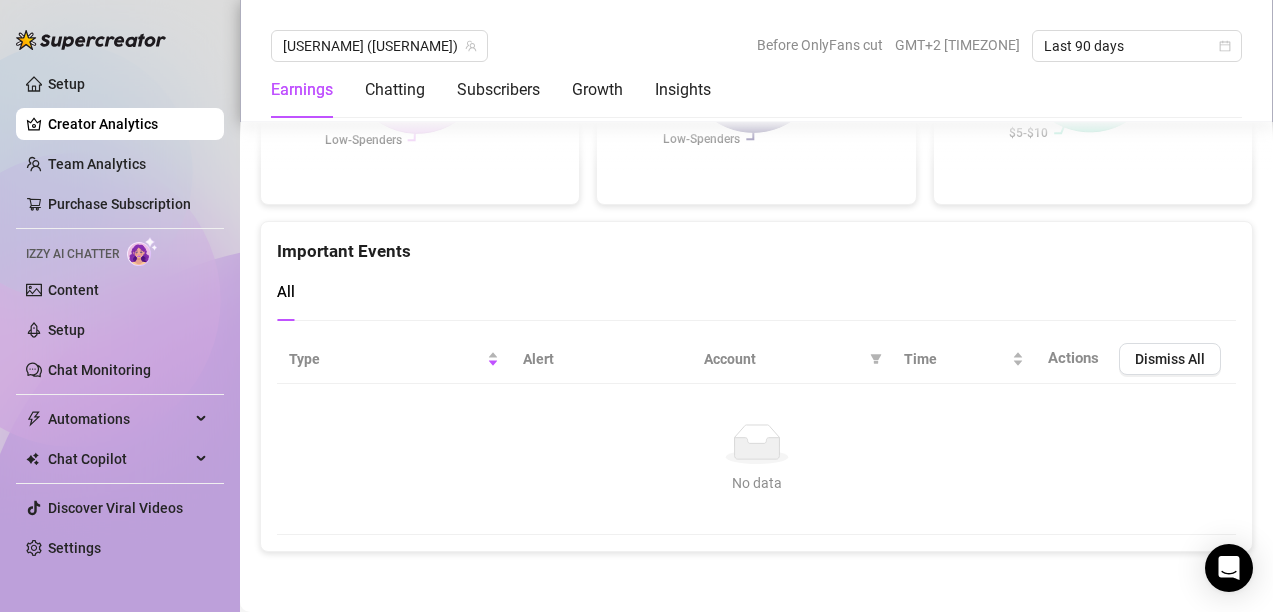 scroll, scrollTop: 4295, scrollLeft: 0, axis: vertical 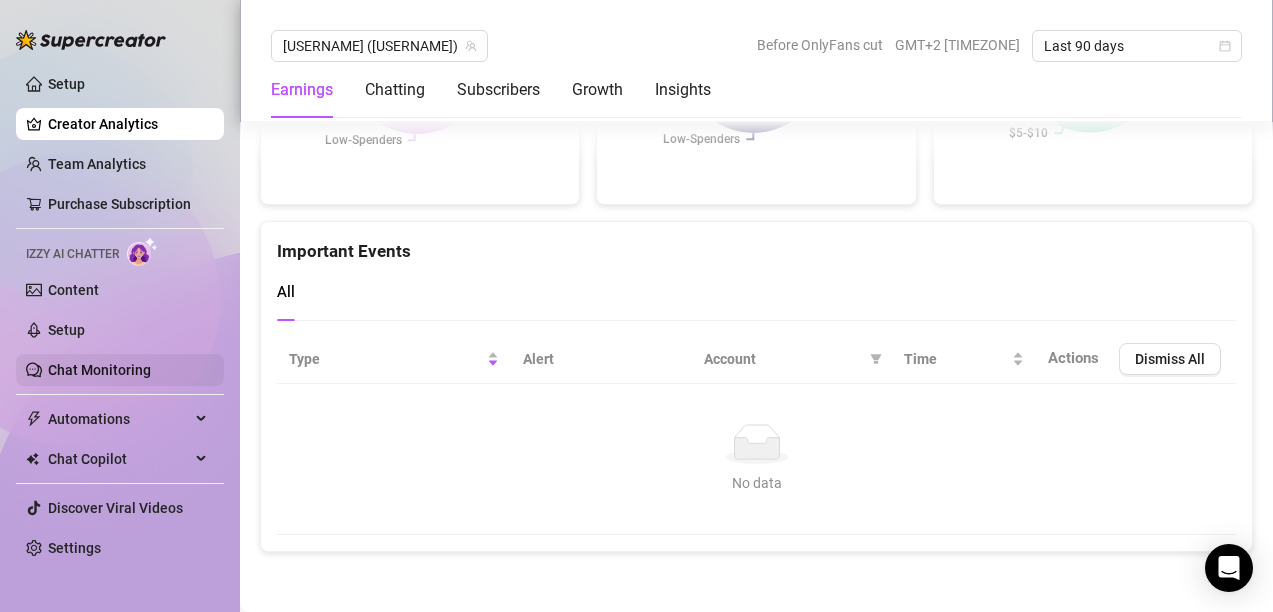 click on "Chat Monitoring" at bounding box center [99, 370] 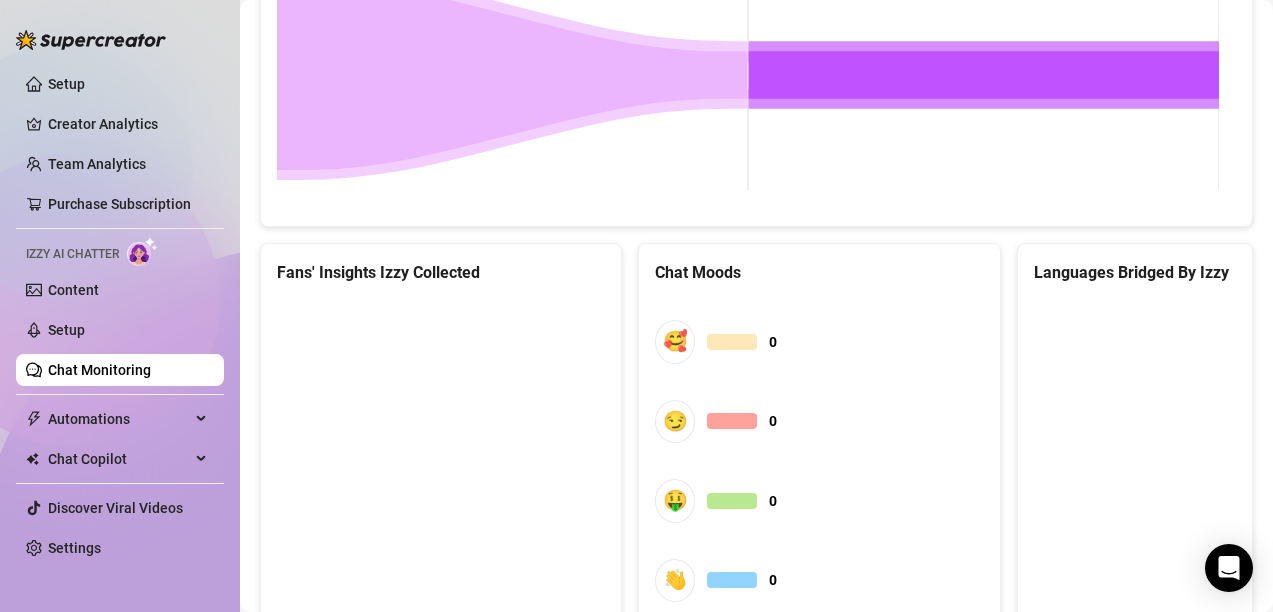 scroll, scrollTop: 1187, scrollLeft: 0, axis: vertical 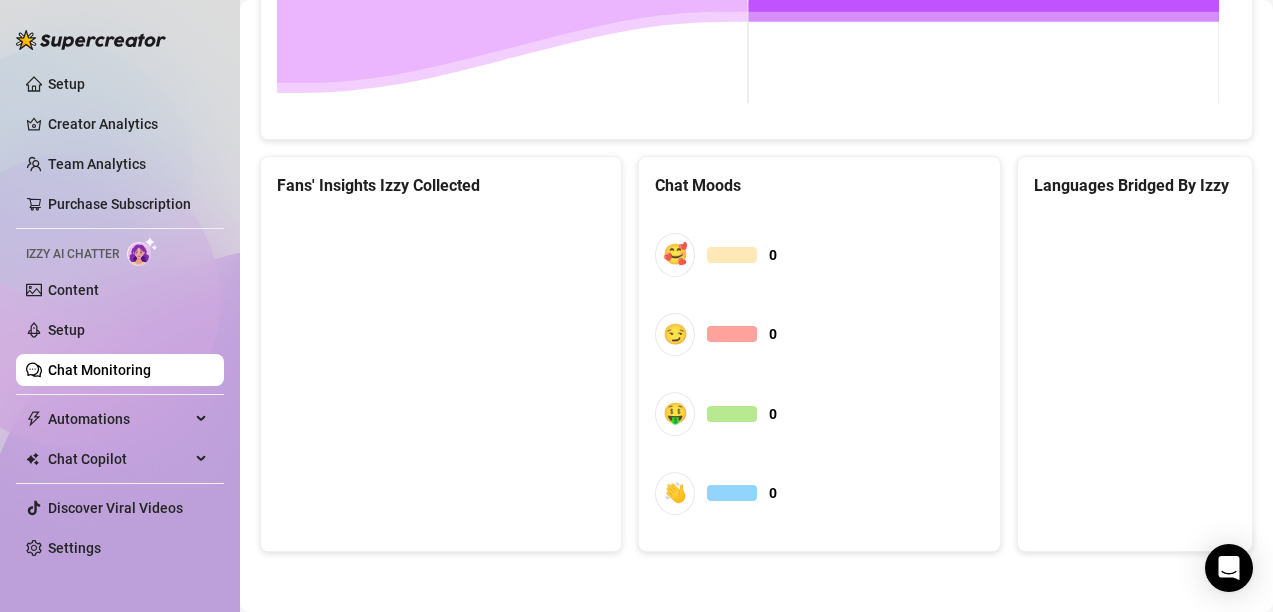 click at bounding box center [438, 363] 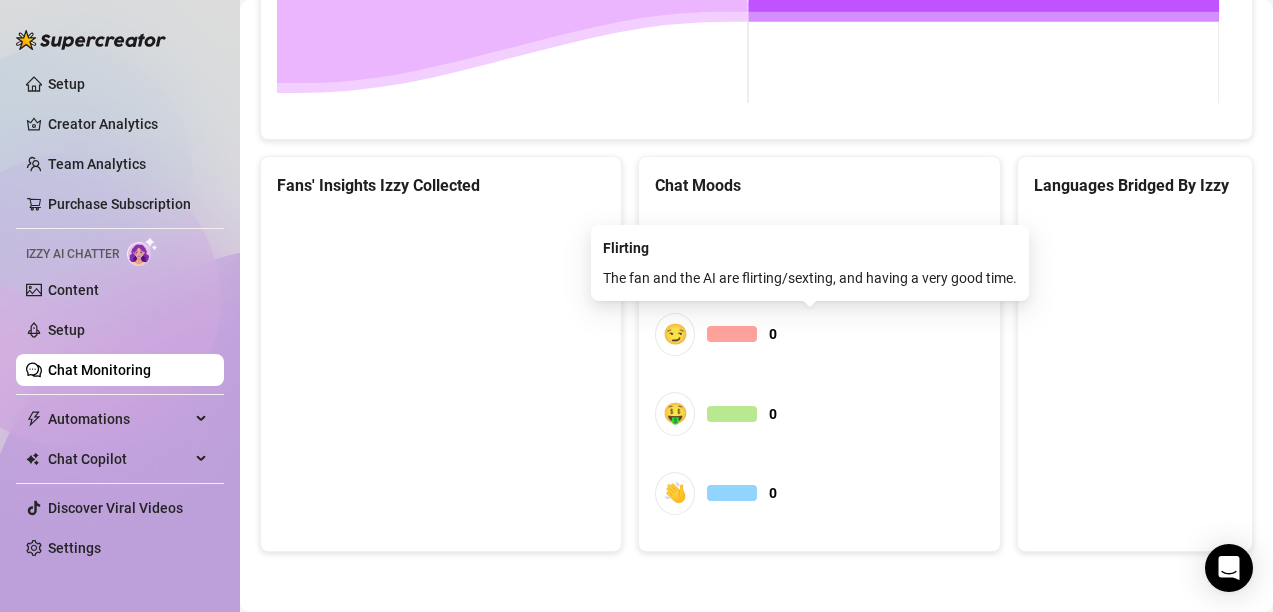 click at bounding box center (731, 334) 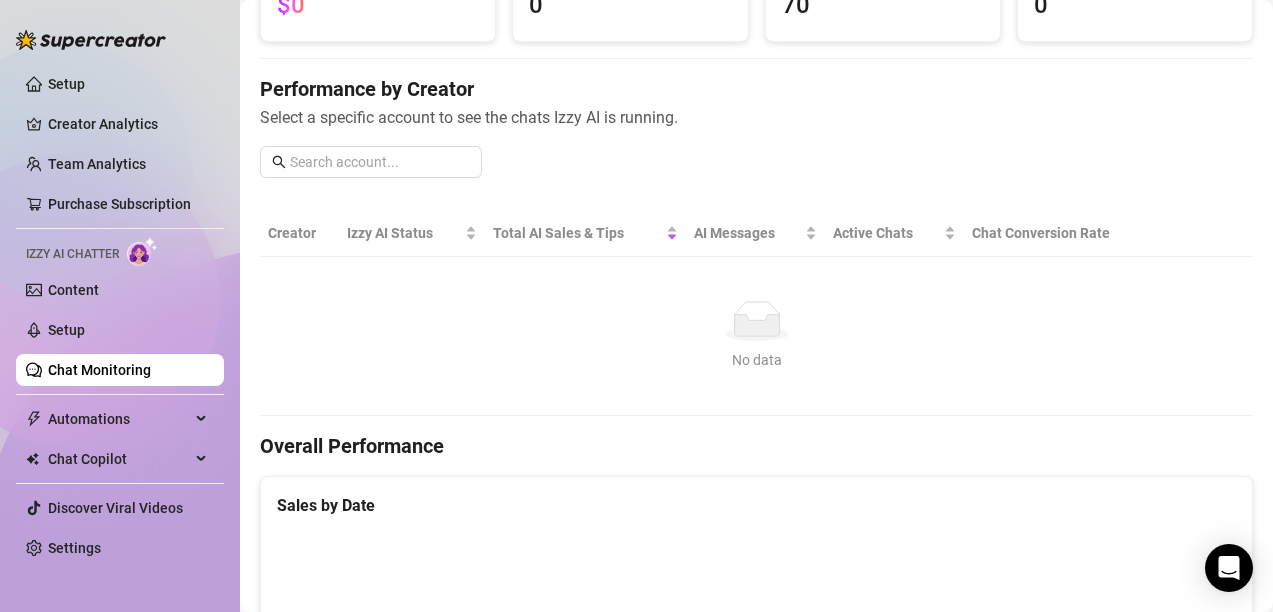 scroll, scrollTop: 0, scrollLeft: 0, axis: both 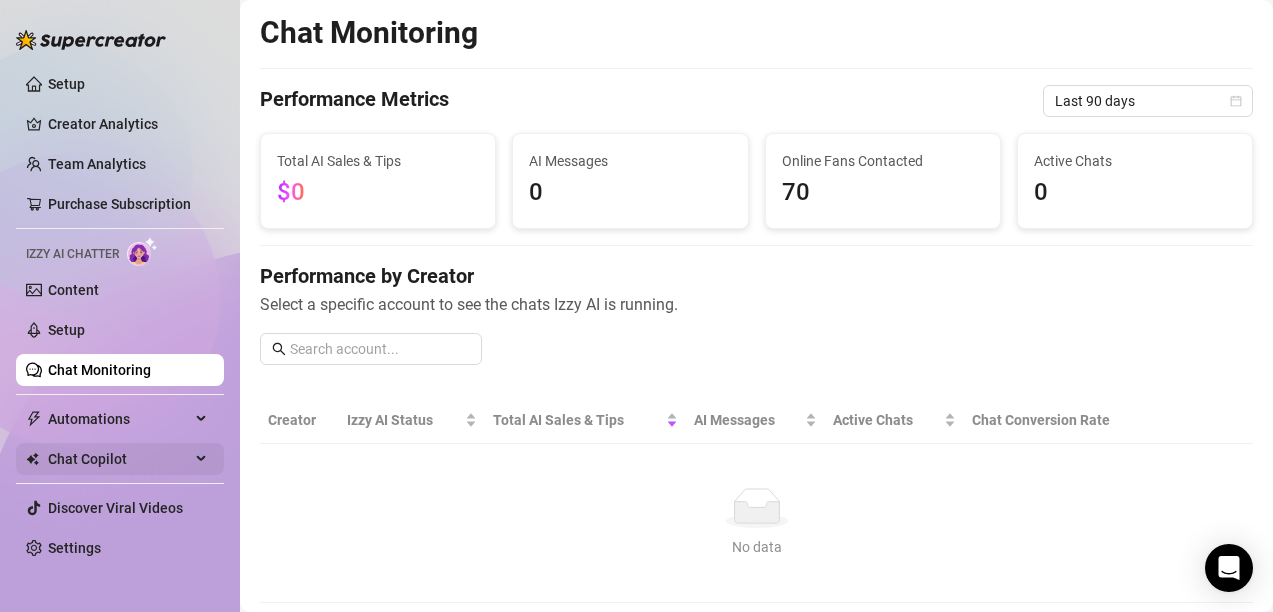 click on "Chat Copilot" at bounding box center (120, 459) 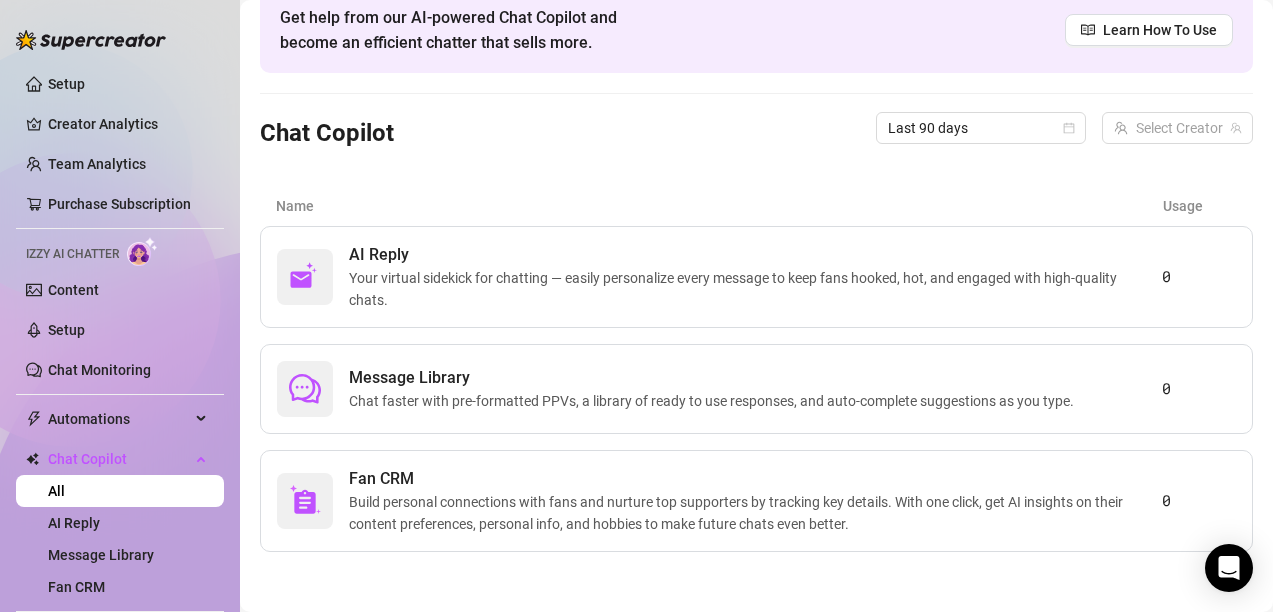 scroll, scrollTop: 0, scrollLeft: 0, axis: both 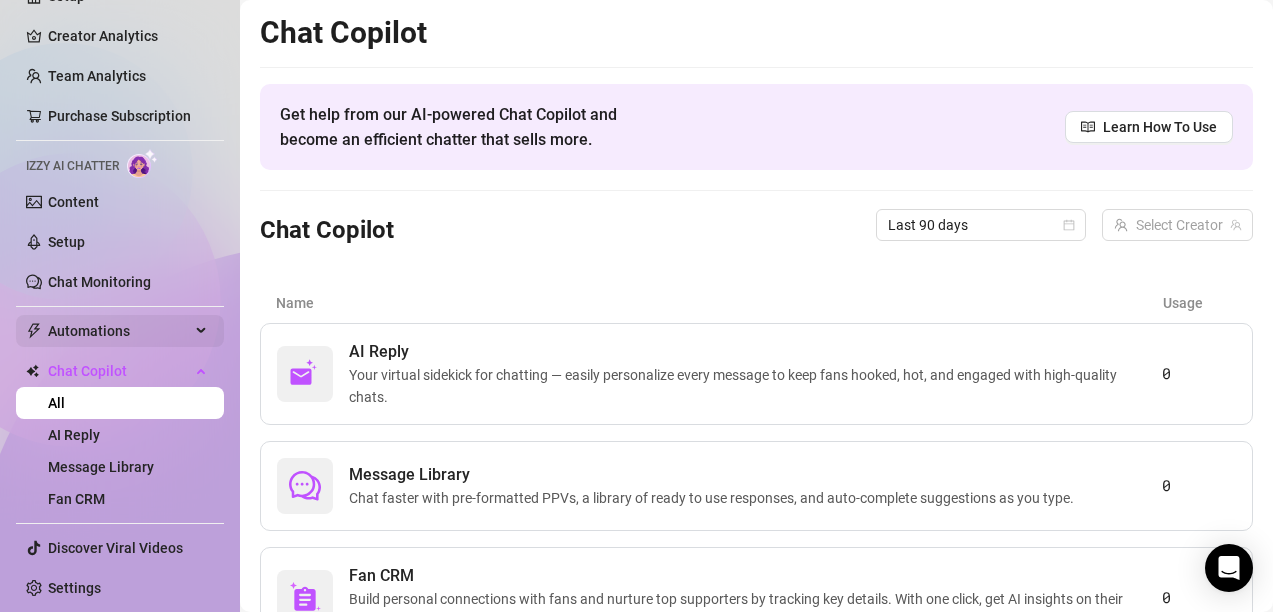 click on "Automations" at bounding box center (120, 331) 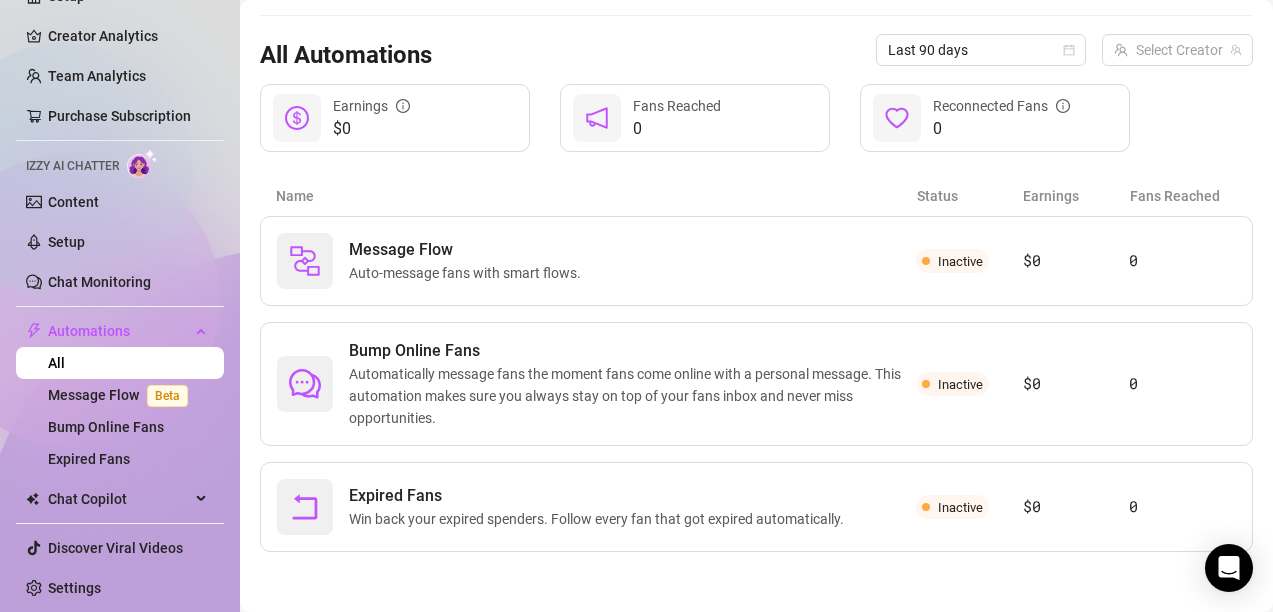 scroll, scrollTop: 0, scrollLeft: 0, axis: both 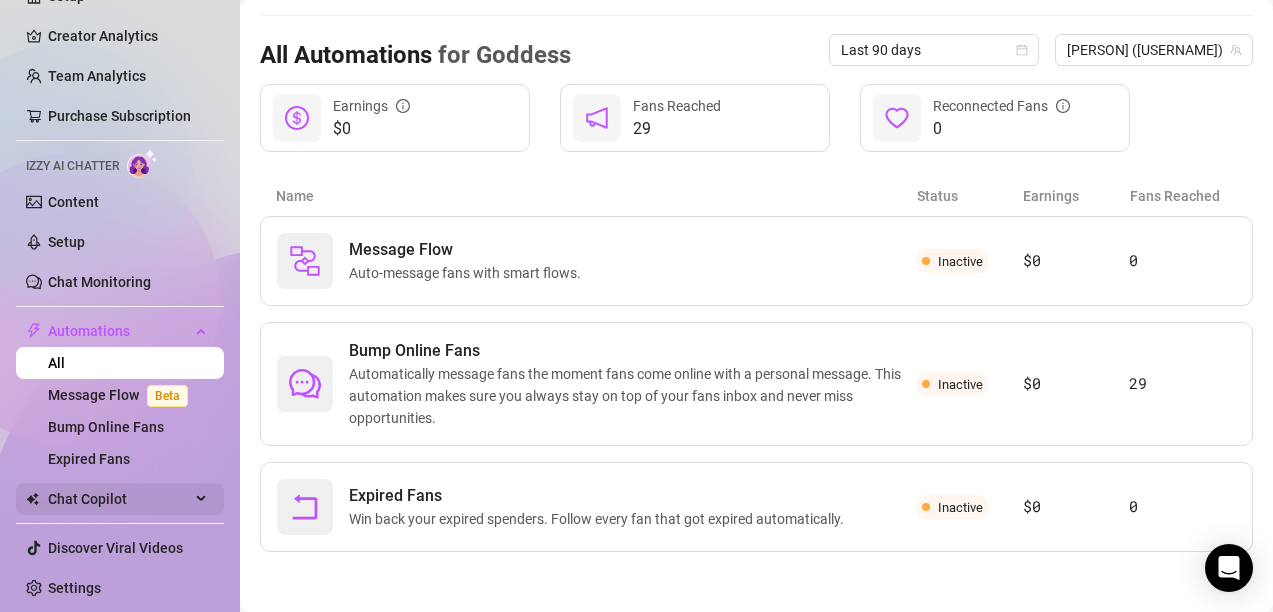 click on "Chat Copilot" at bounding box center [119, 499] 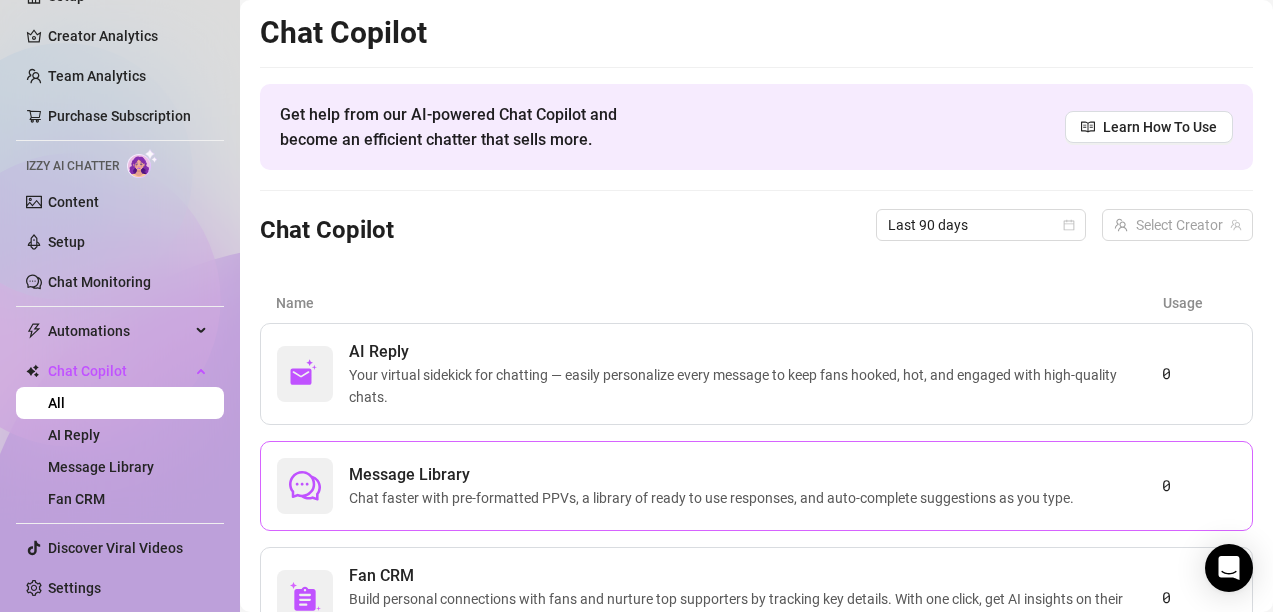 scroll, scrollTop: 97, scrollLeft: 0, axis: vertical 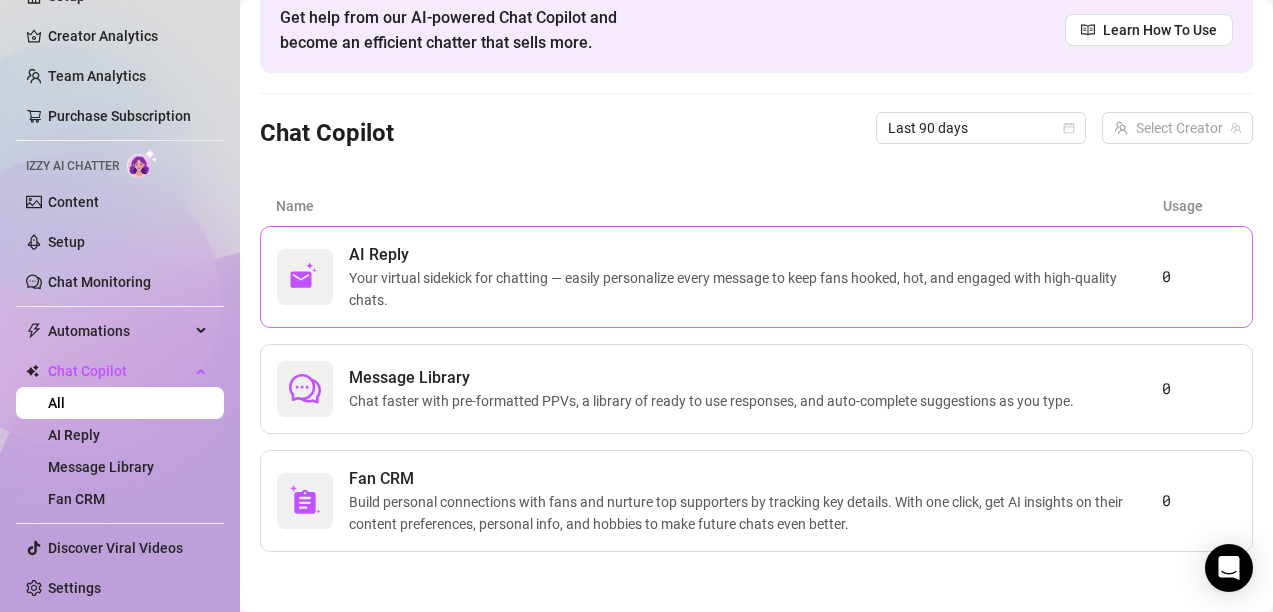 click on "Your virtual sidekick for chatting — easily personalize every message to keep fans hooked, hot, and engaged with high-quality chats." at bounding box center [755, 289] 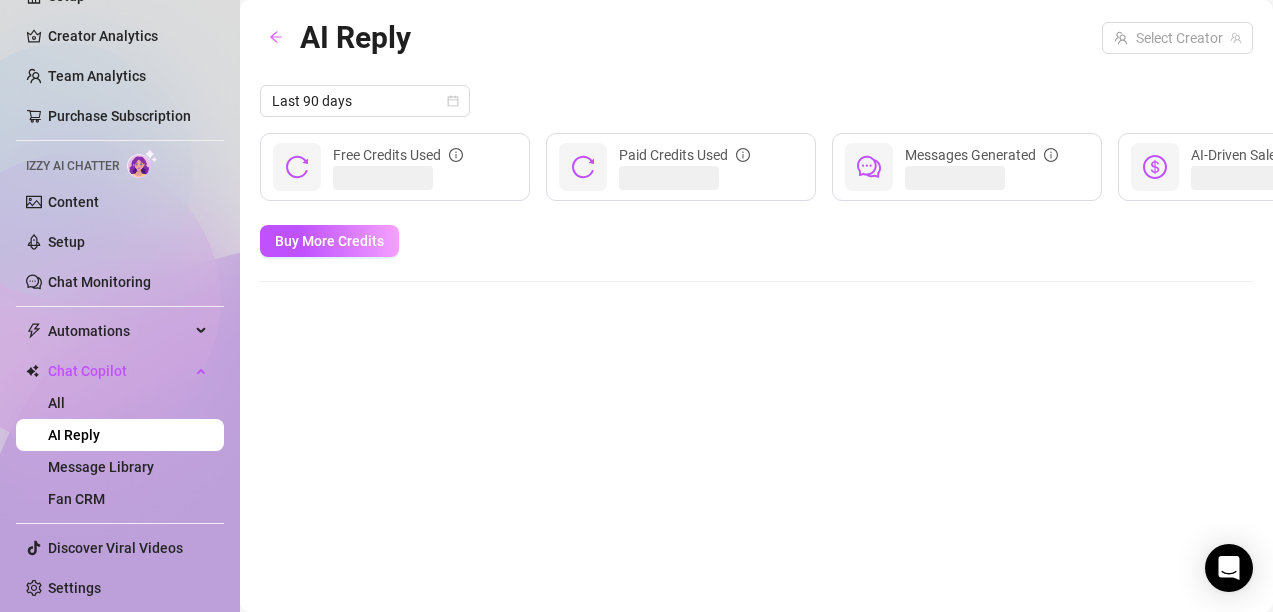 scroll, scrollTop: 0, scrollLeft: 0, axis: both 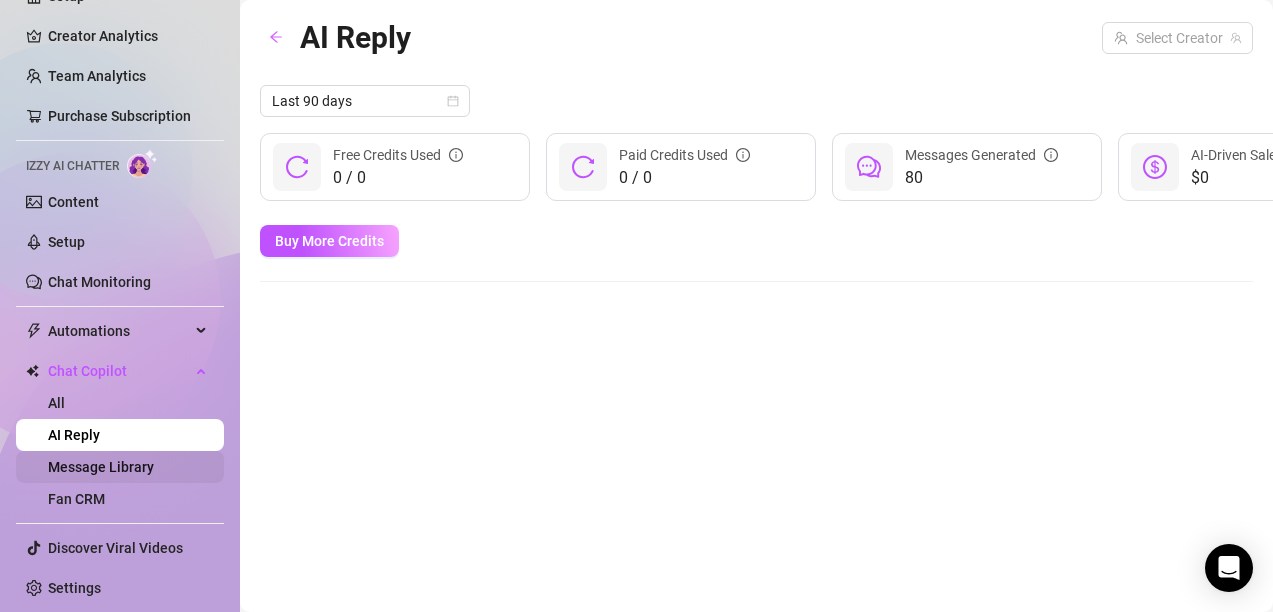 click on "Message Library" at bounding box center [101, 467] 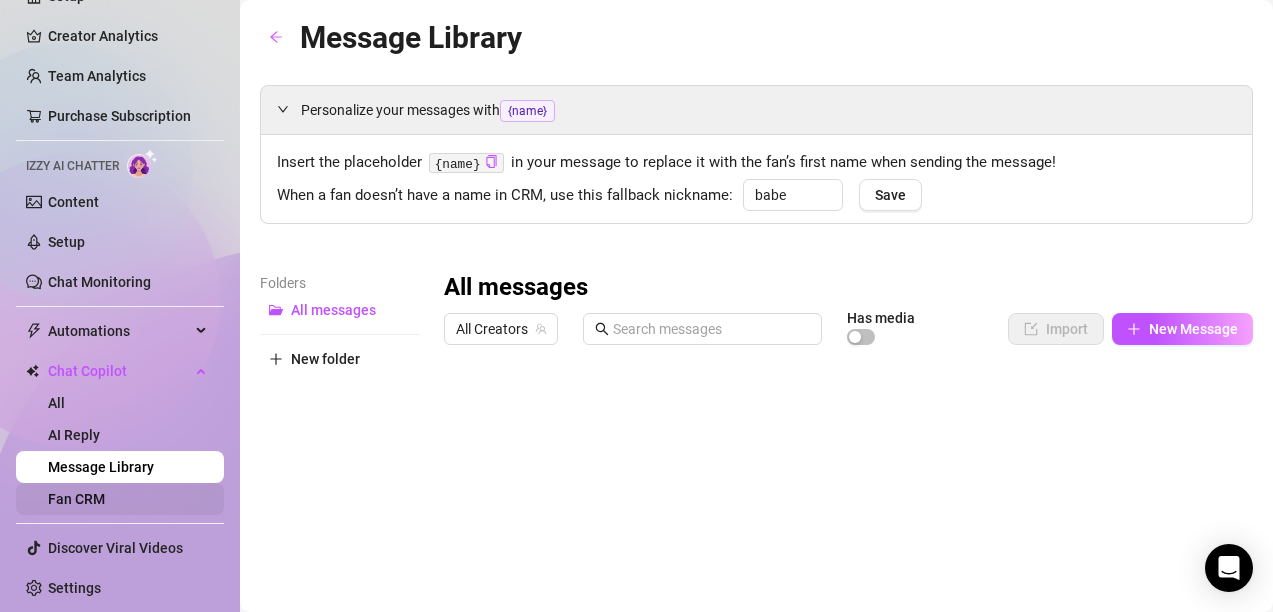 click on "Fan CRM" at bounding box center (76, 499) 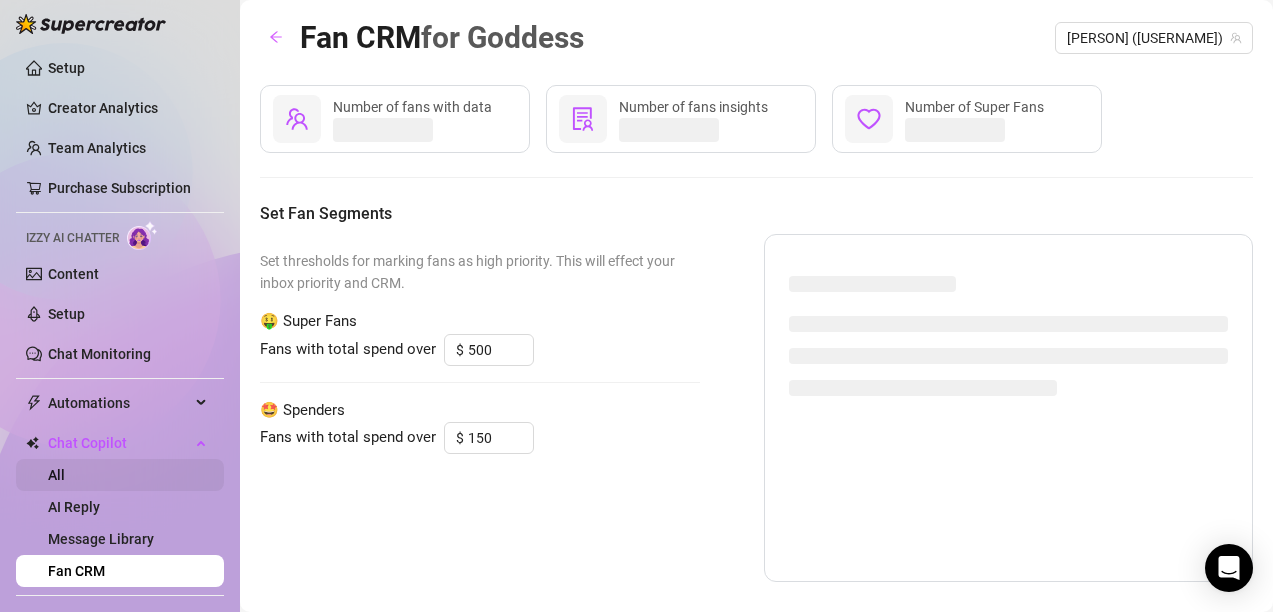scroll, scrollTop: 0, scrollLeft: 0, axis: both 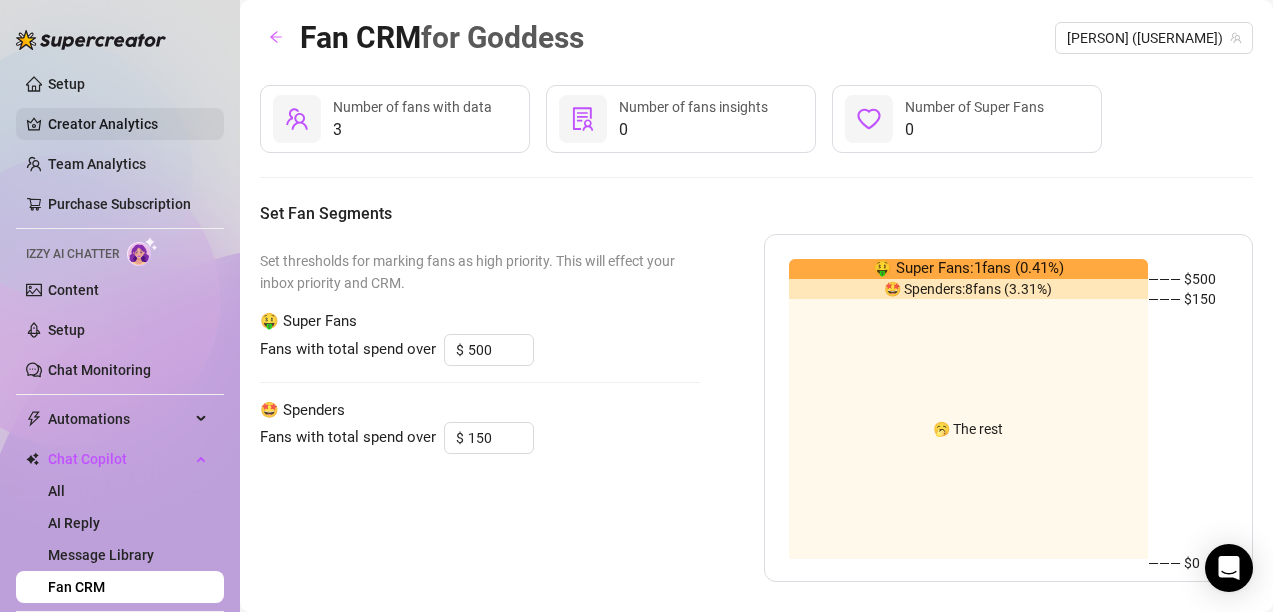 click on "Creator Analytics" at bounding box center (128, 124) 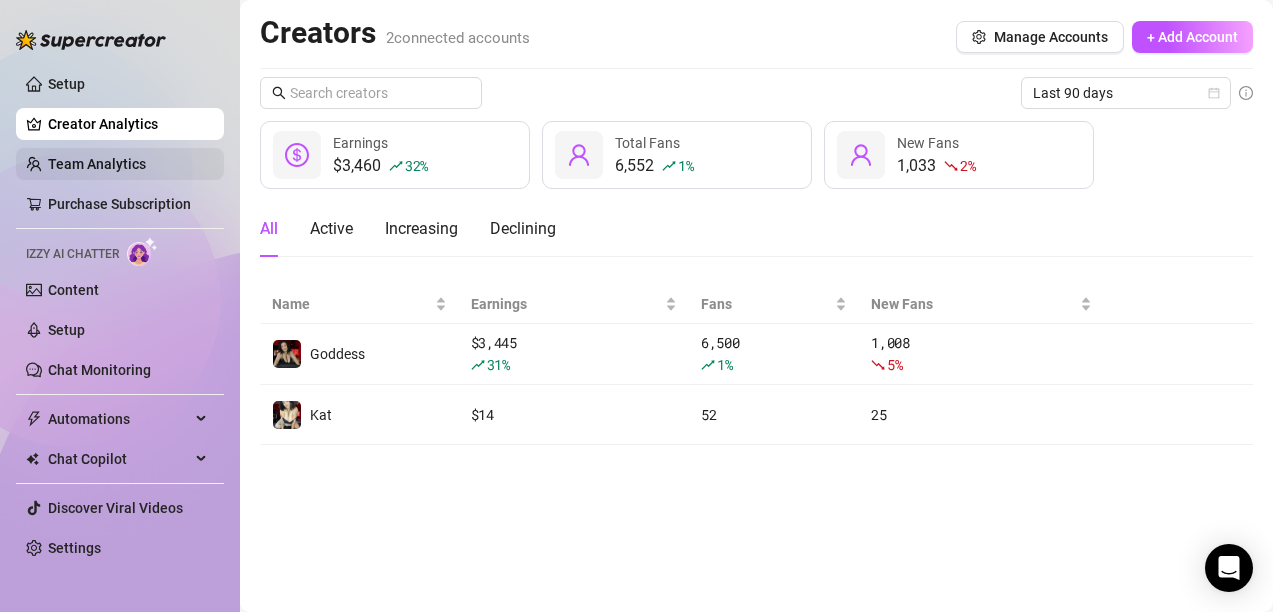 click on "Team Analytics" at bounding box center (97, 164) 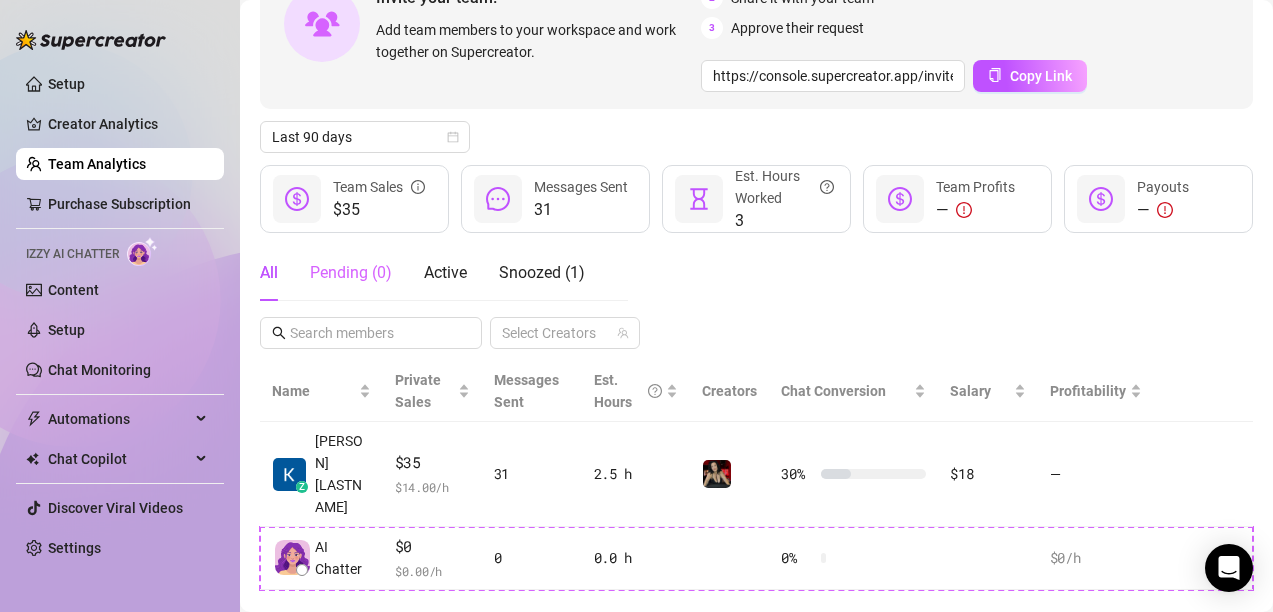scroll, scrollTop: 170, scrollLeft: 0, axis: vertical 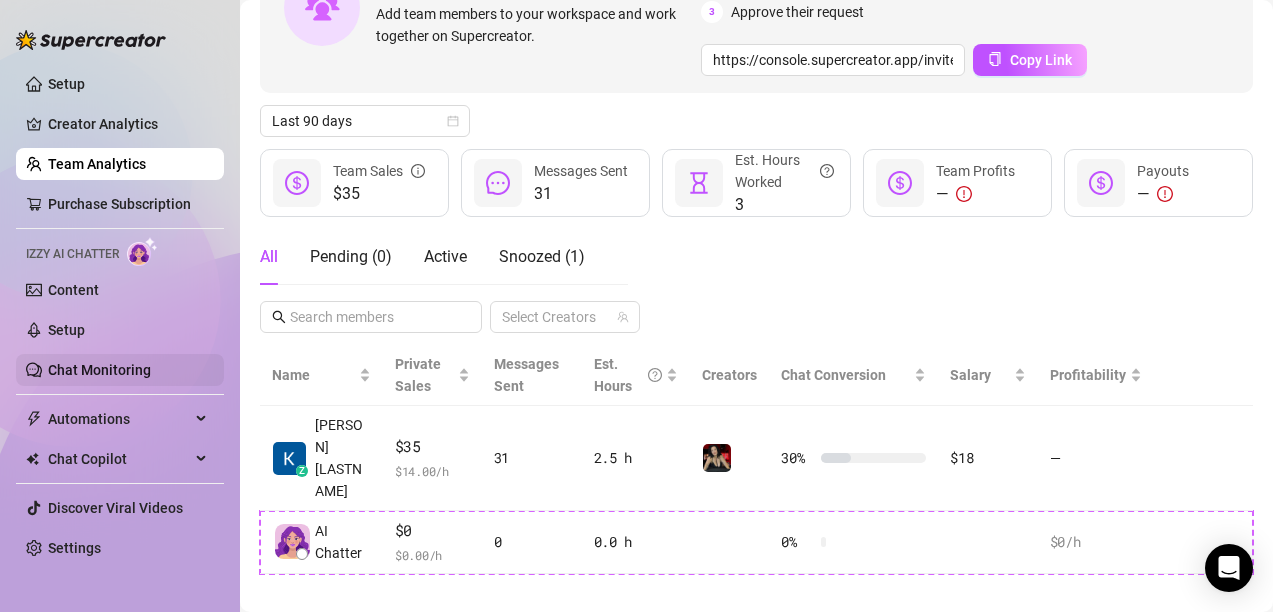 click on "Chat Monitoring" at bounding box center [99, 370] 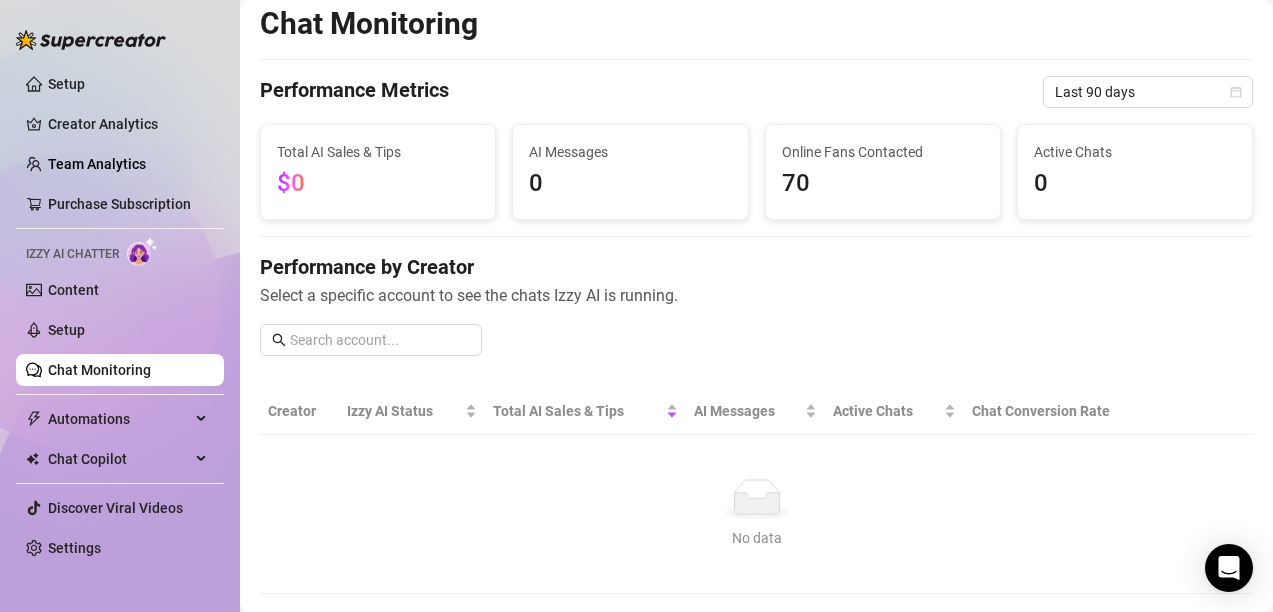 scroll, scrollTop: 0, scrollLeft: 0, axis: both 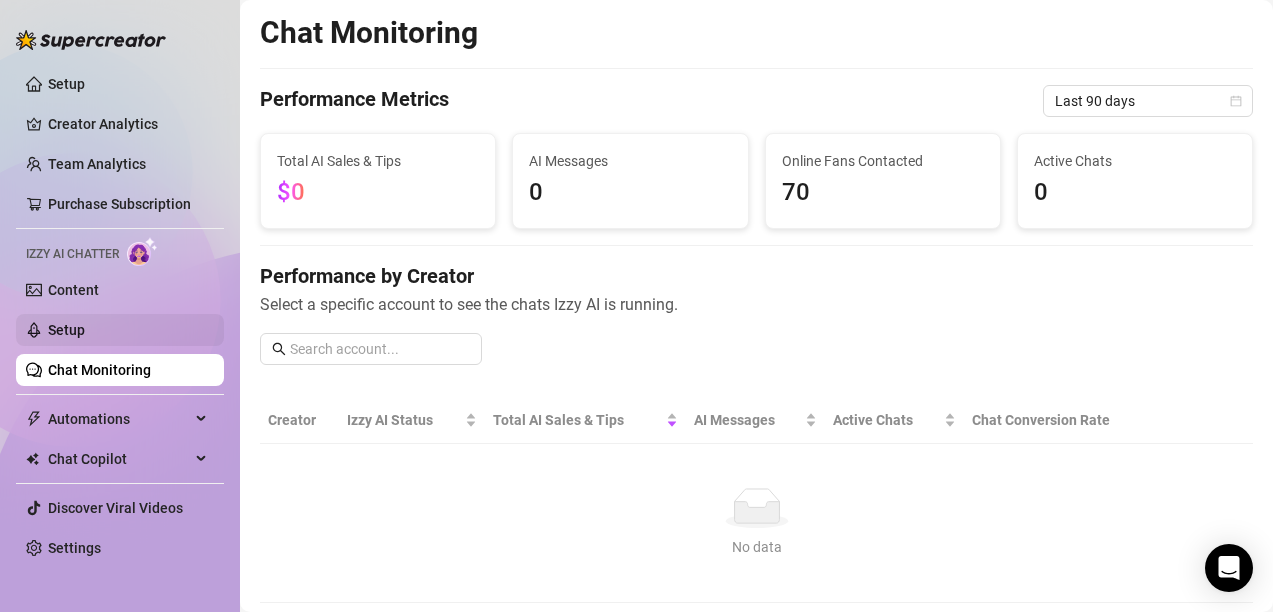 click on "Setup" at bounding box center (66, 330) 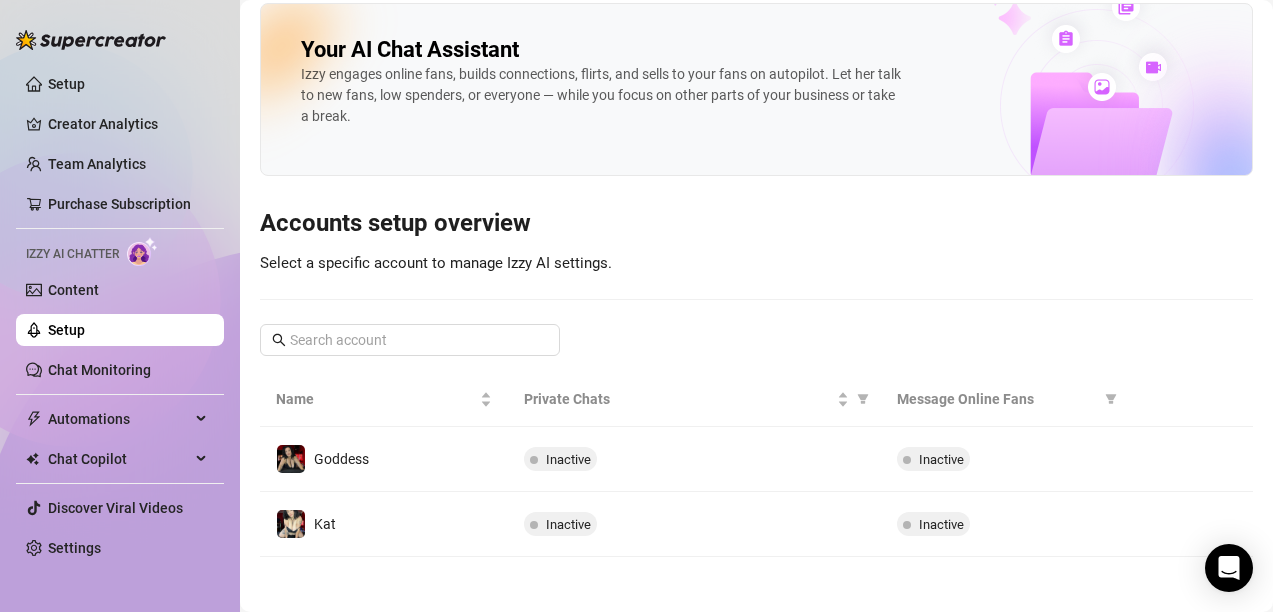 scroll, scrollTop: 16, scrollLeft: 0, axis: vertical 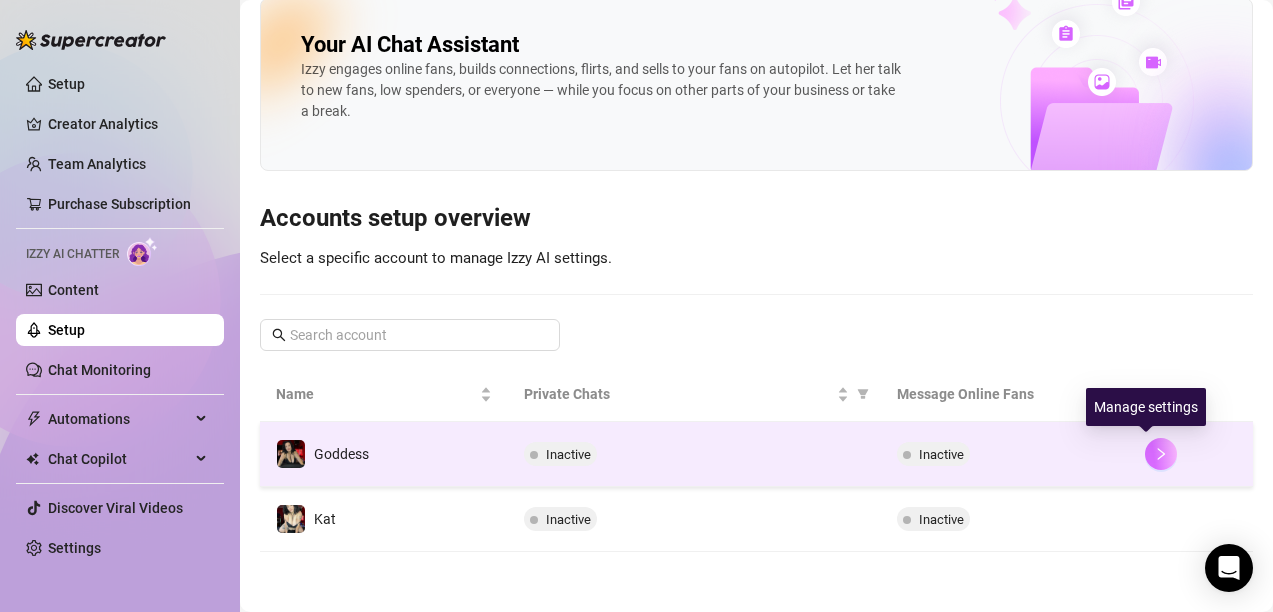 click 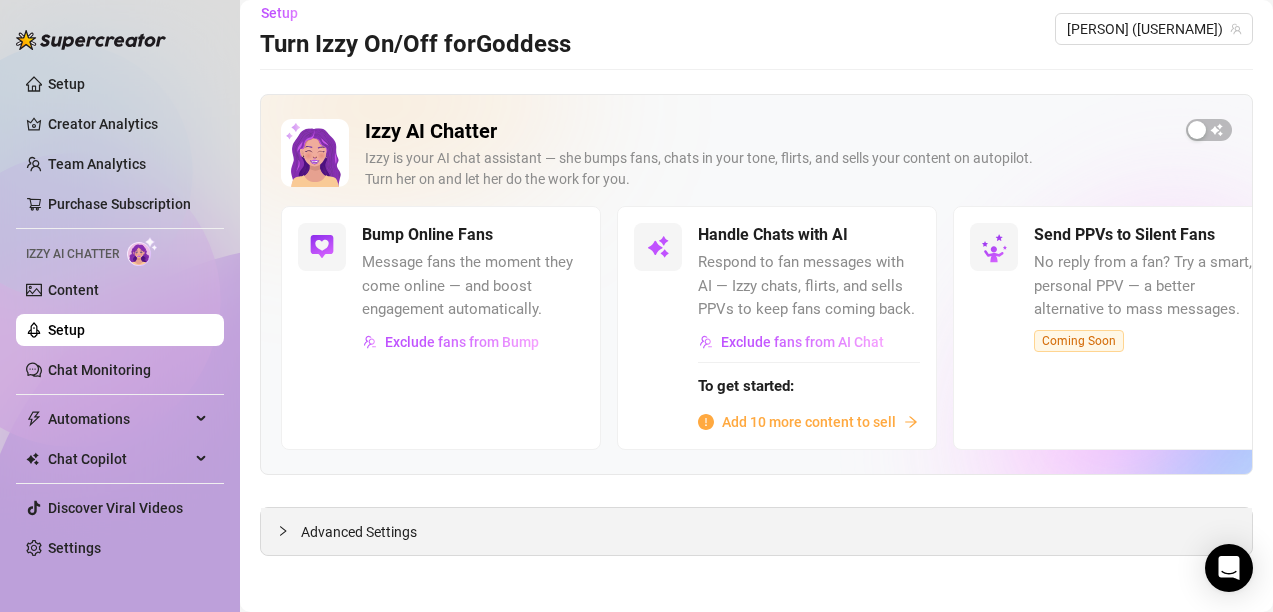 scroll, scrollTop: 22, scrollLeft: 0, axis: vertical 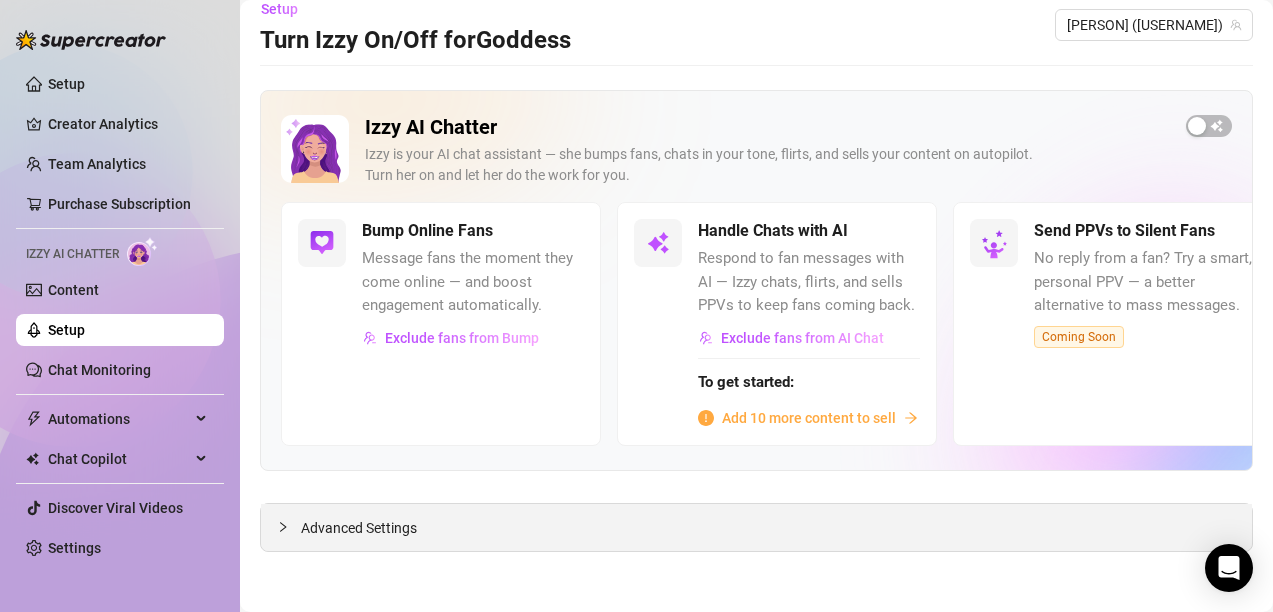 click 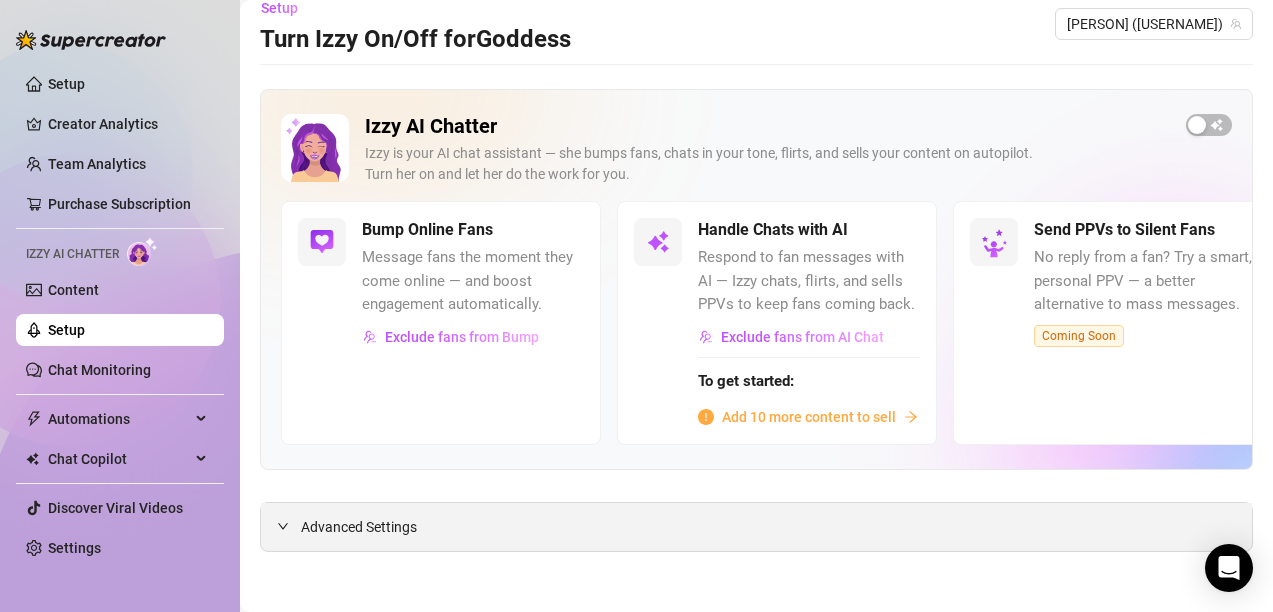 click 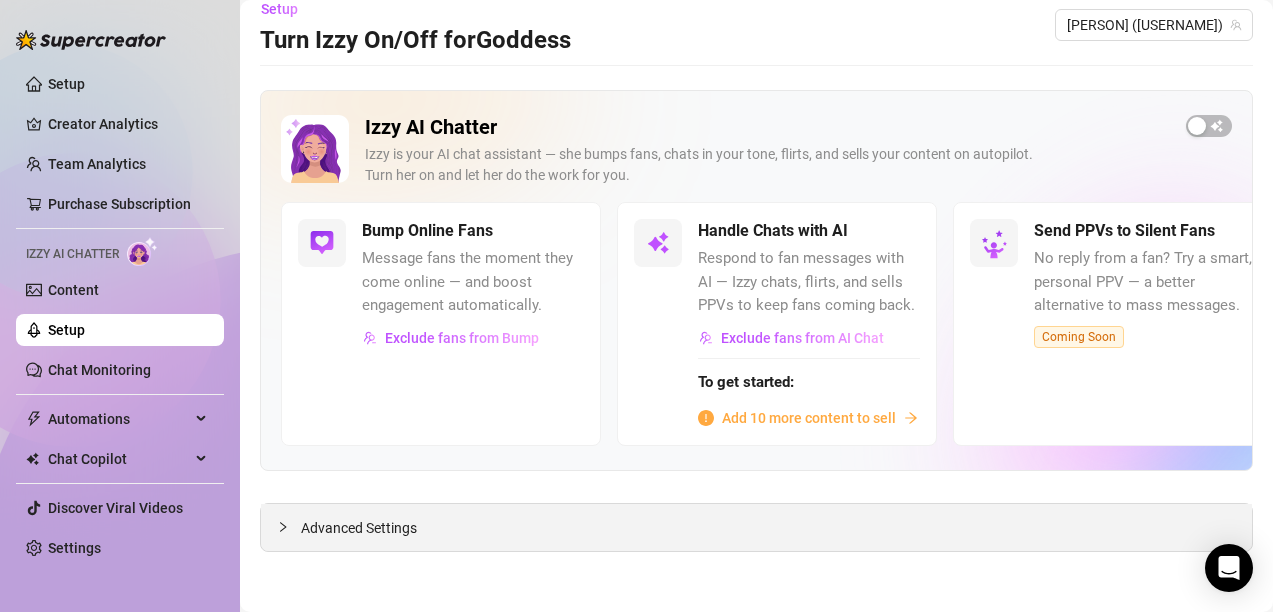 click 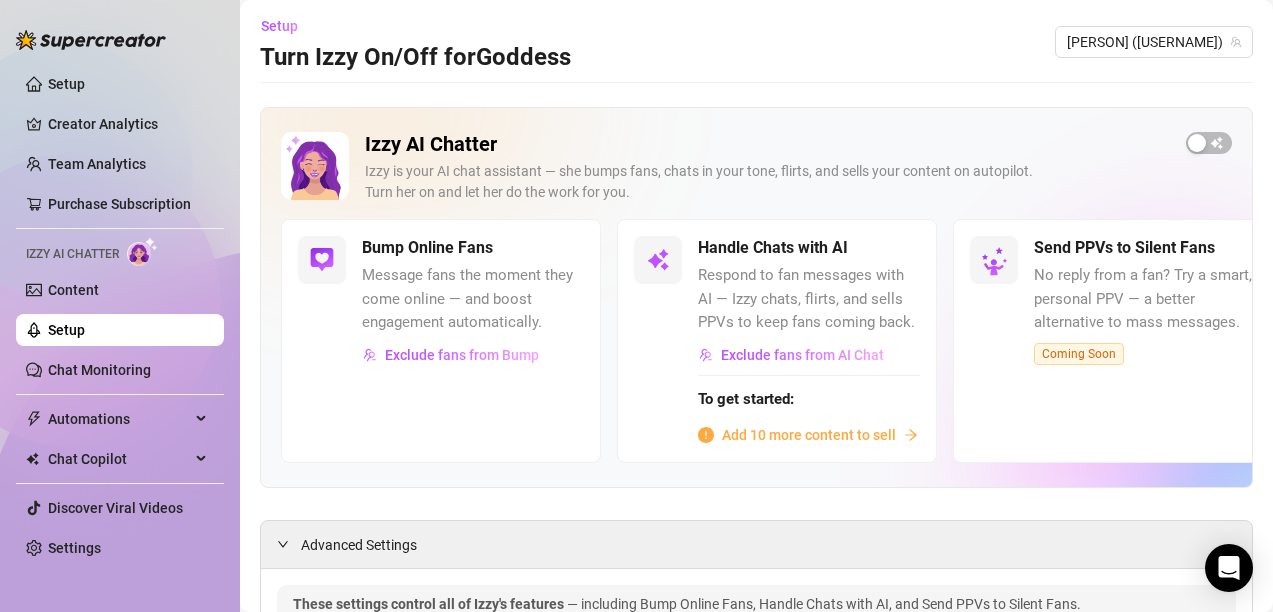scroll, scrollTop: 0, scrollLeft: 0, axis: both 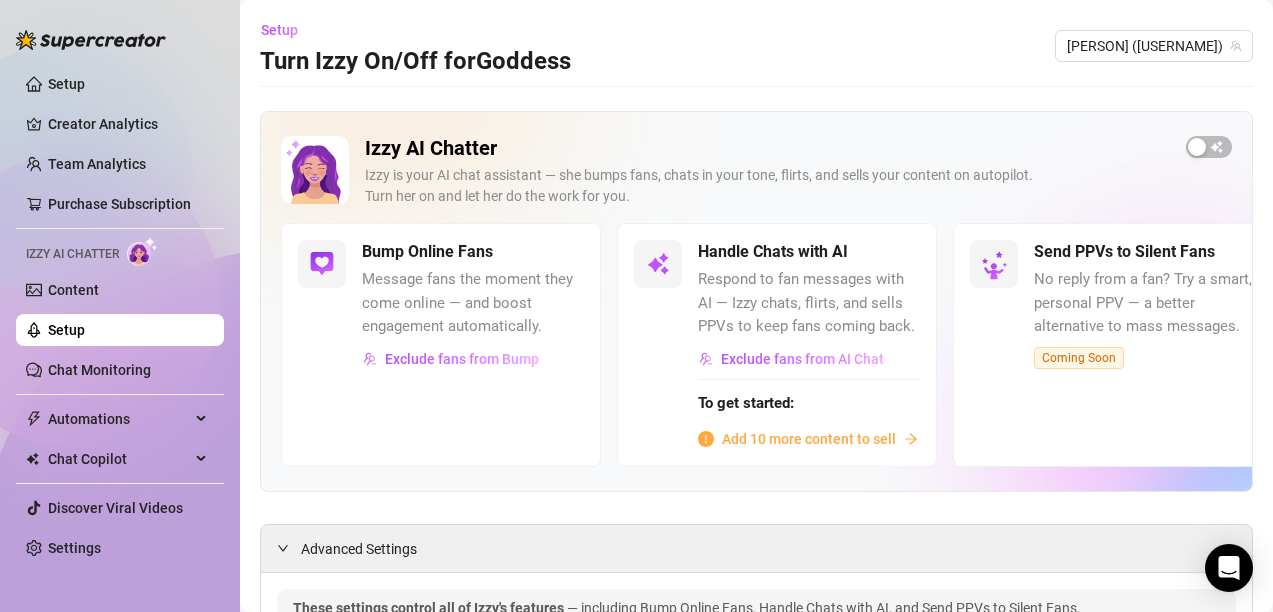 click on "Add 10 more content to sell" at bounding box center [809, 439] 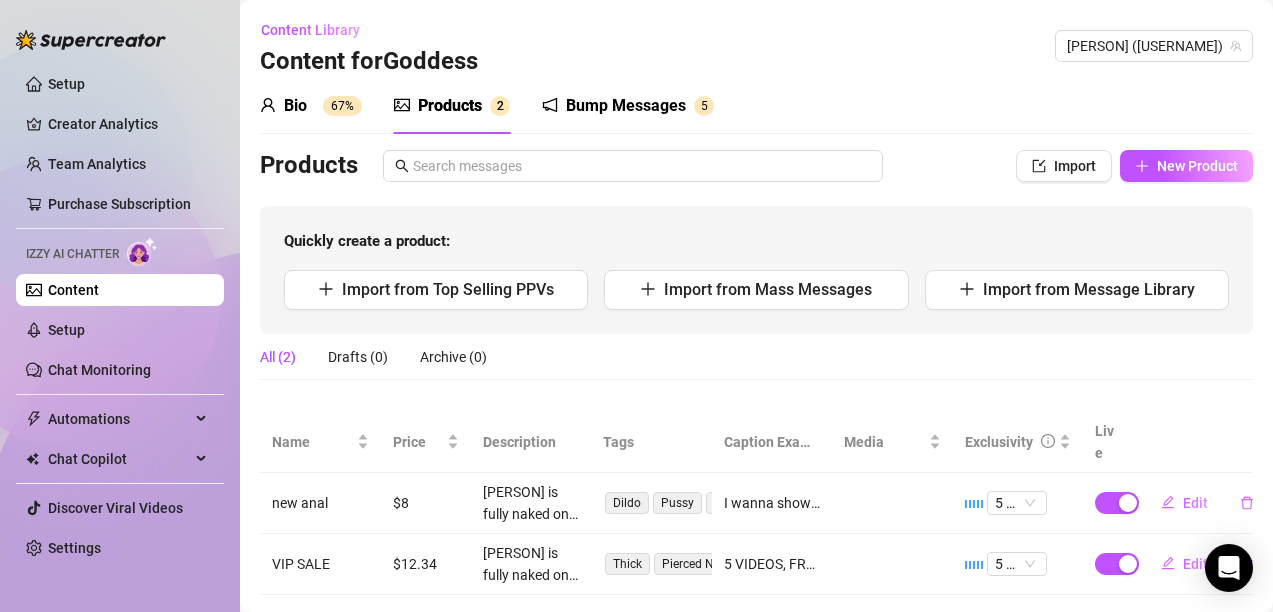 type 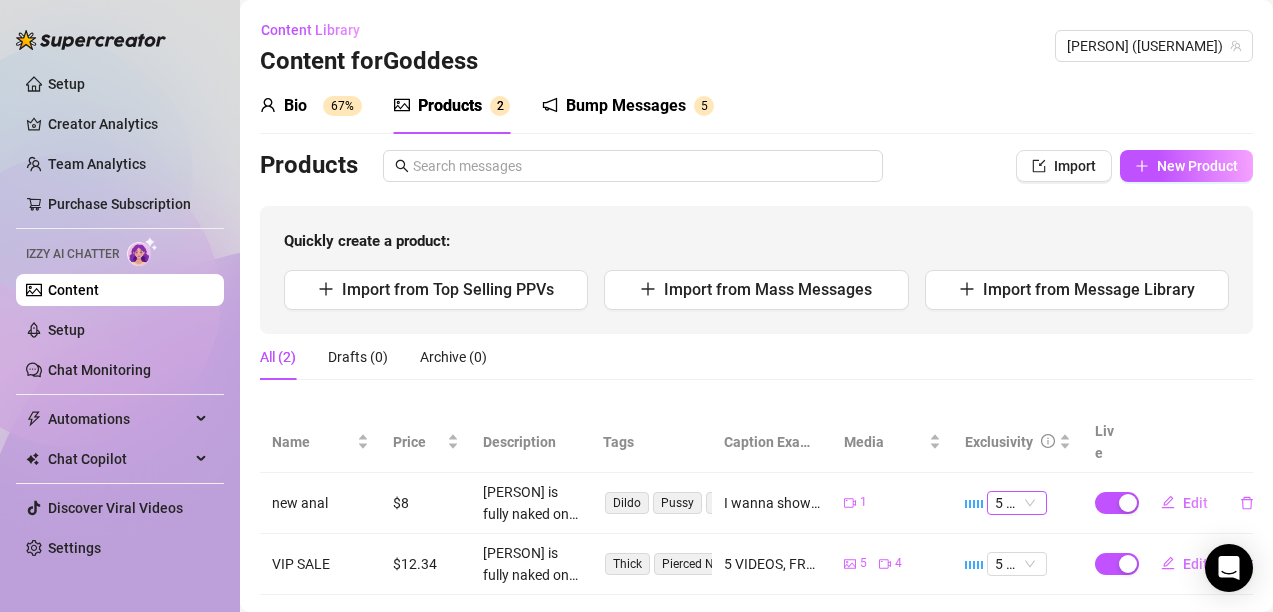 scroll, scrollTop: 21, scrollLeft: 0, axis: vertical 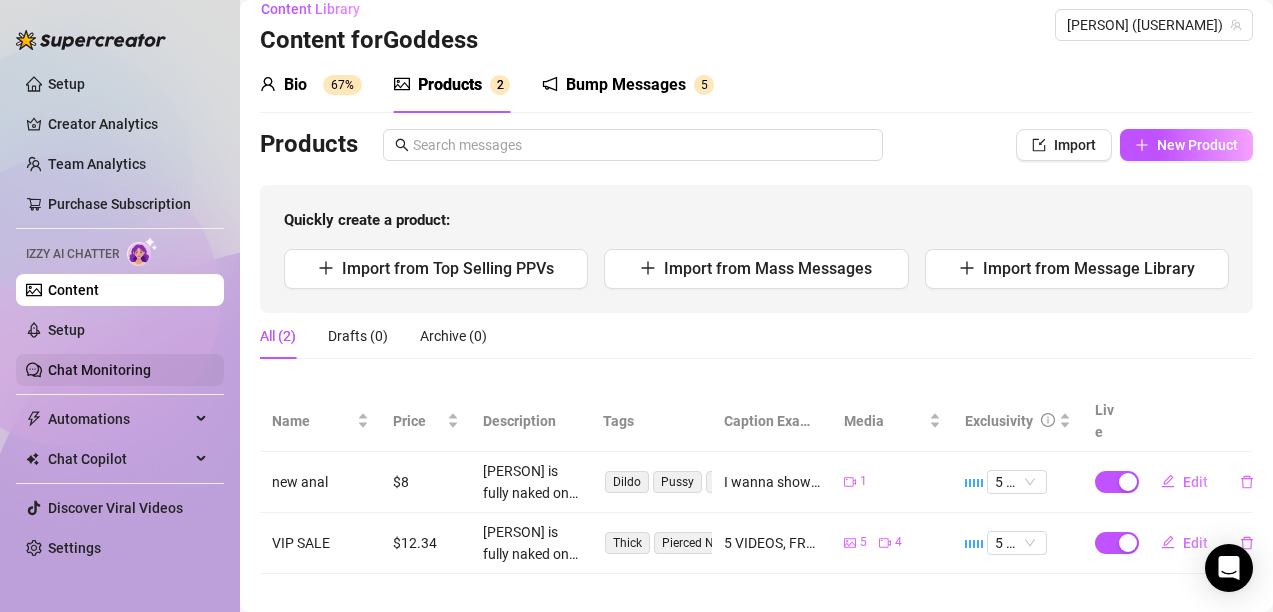 click on "Chat Monitoring" at bounding box center [99, 370] 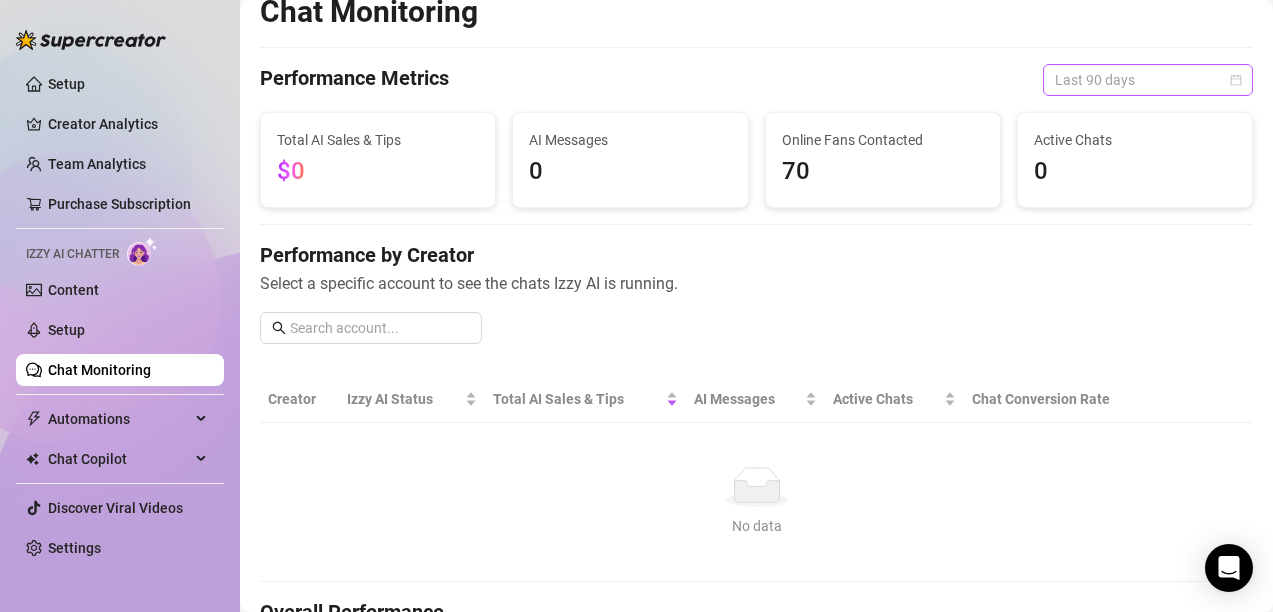 click on "Last 90 days" at bounding box center (1148, 80) 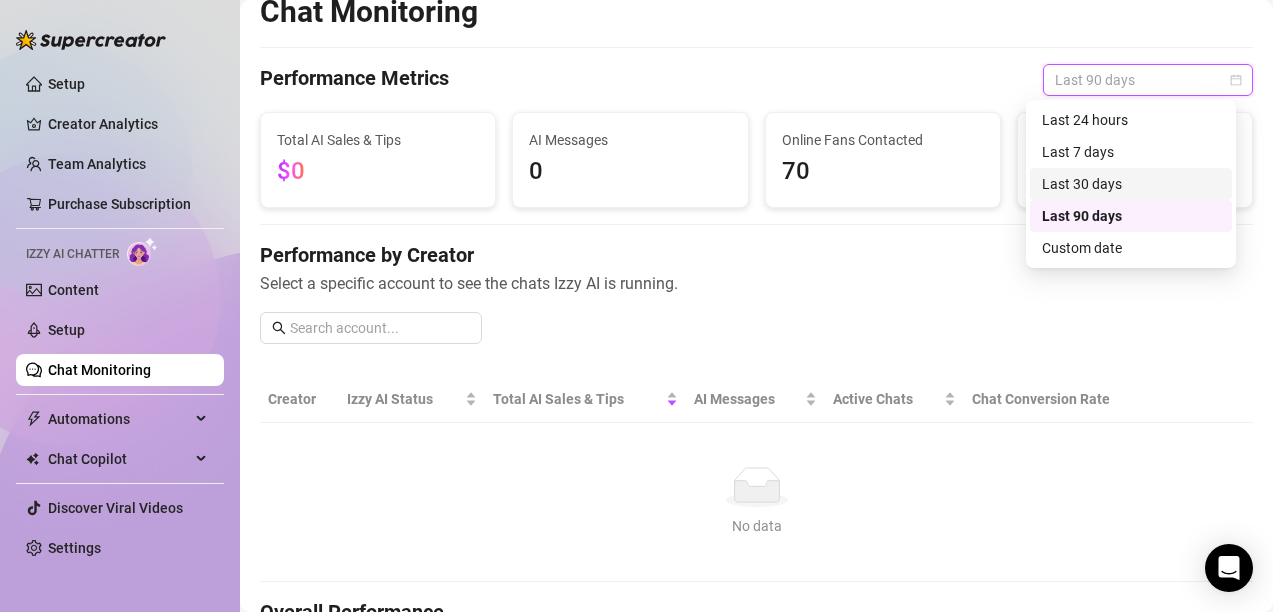 click on "Last 30 days" at bounding box center [1131, 184] 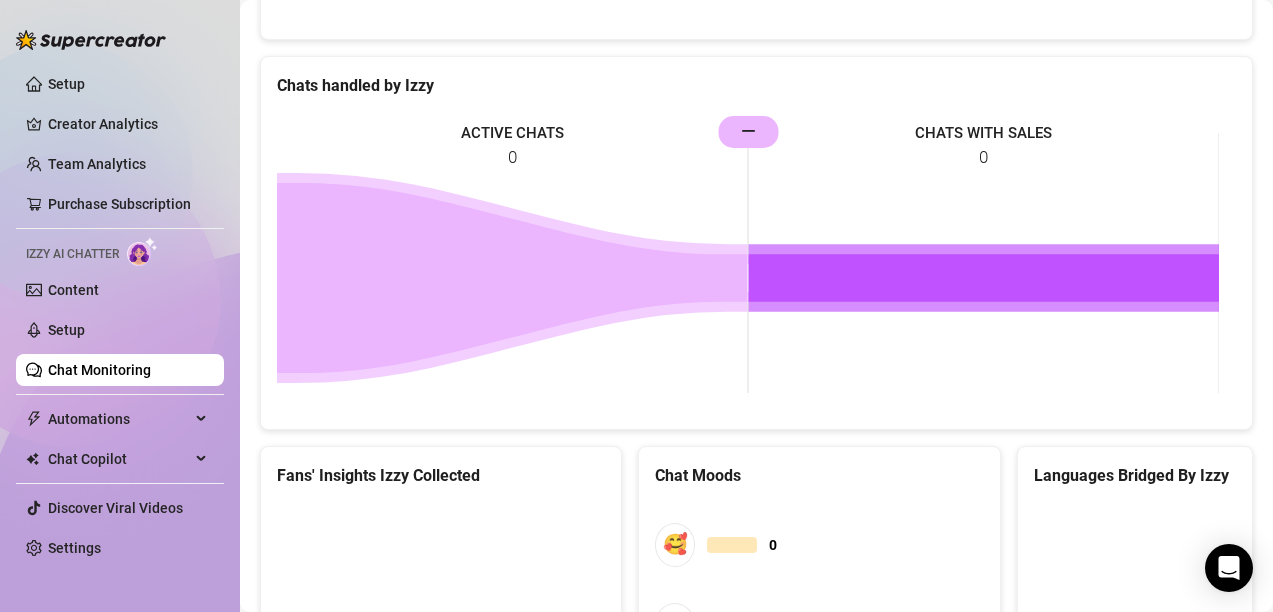 scroll, scrollTop: 1187, scrollLeft: 0, axis: vertical 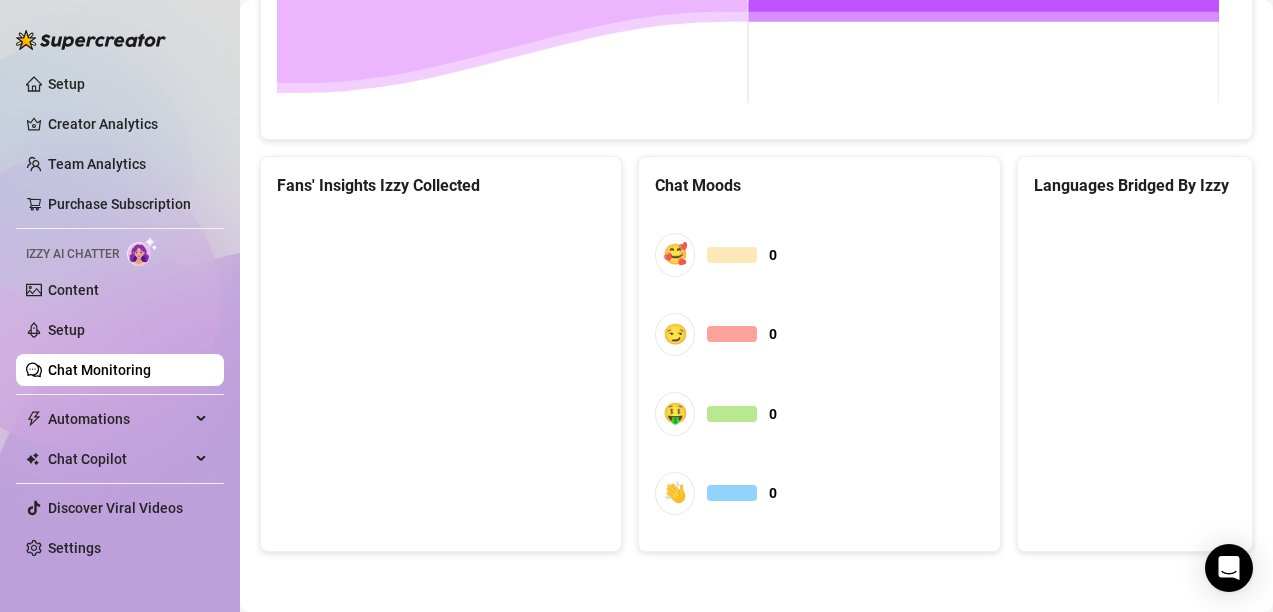 click at bounding box center [438, 363] 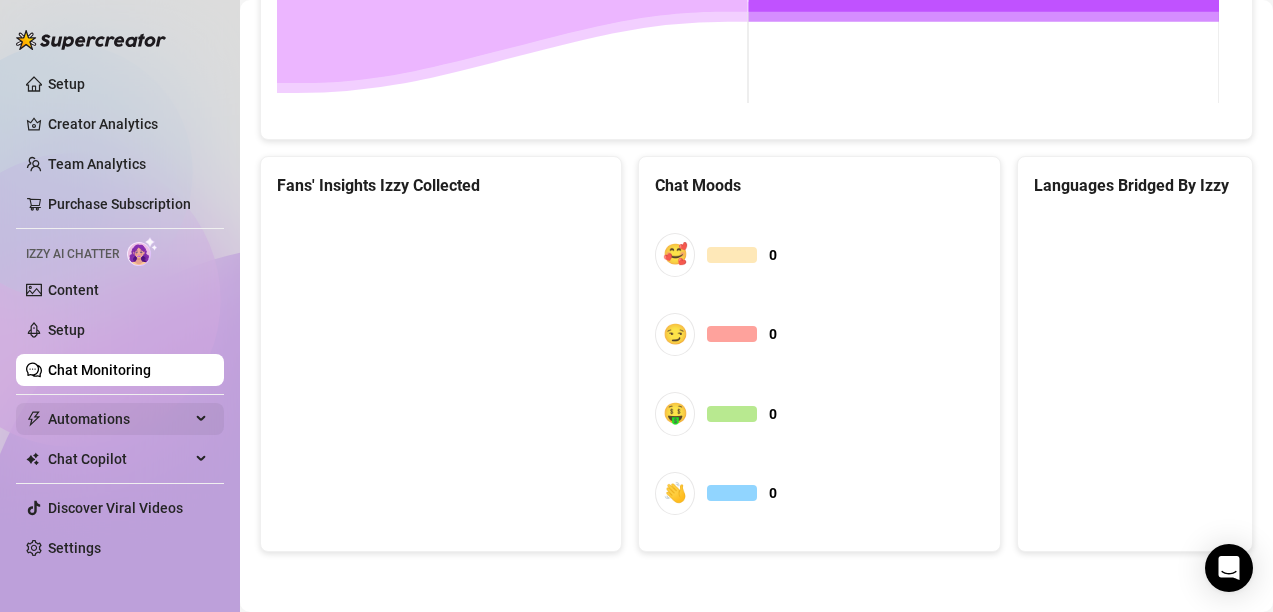 click at bounding box center (203, 419) 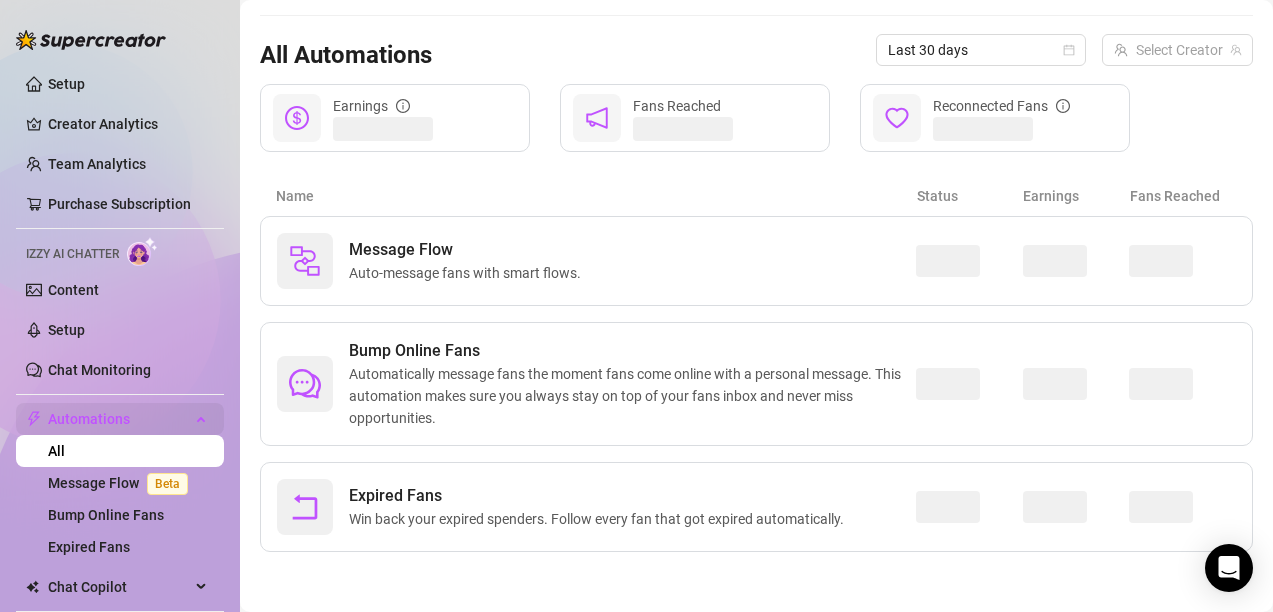 scroll, scrollTop: 175, scrollLeft: 0, axis: vertical 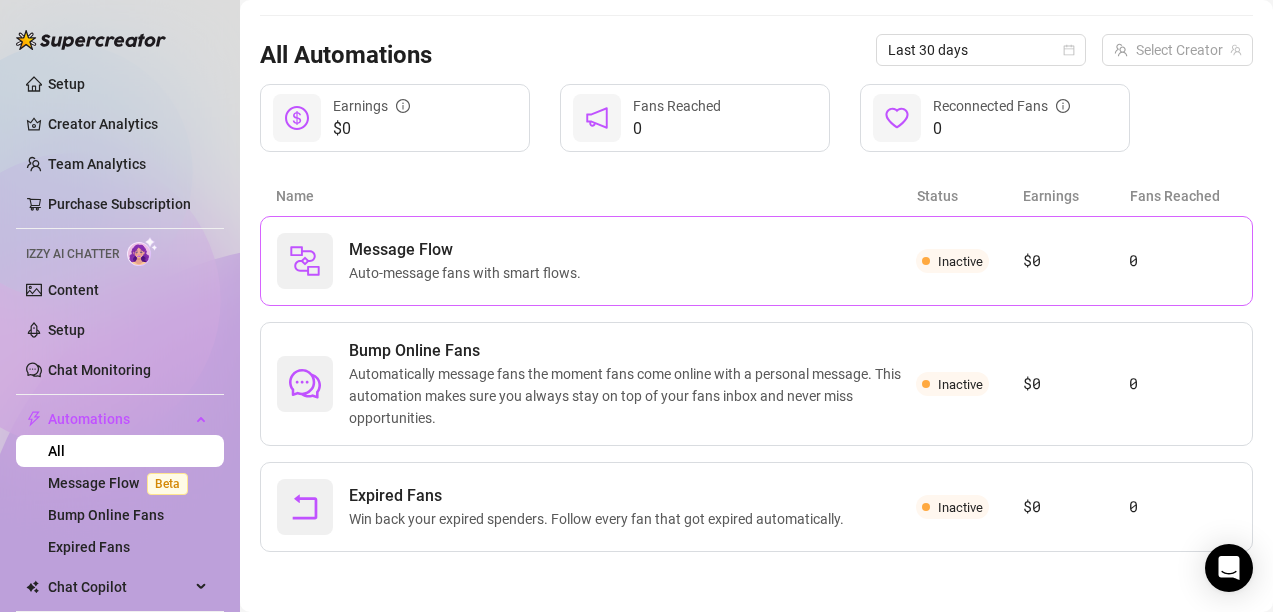 click on "Message Flow" at bounding box center [469, 250] 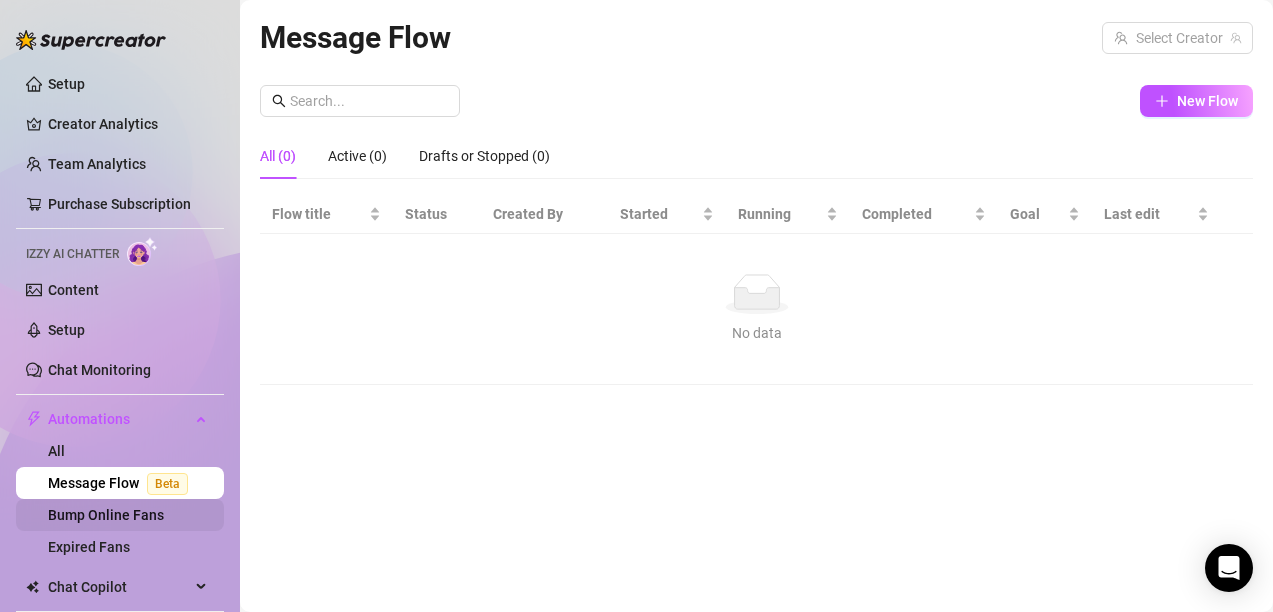 click on "Bump Online Fans" at bounding box center [106, 515] 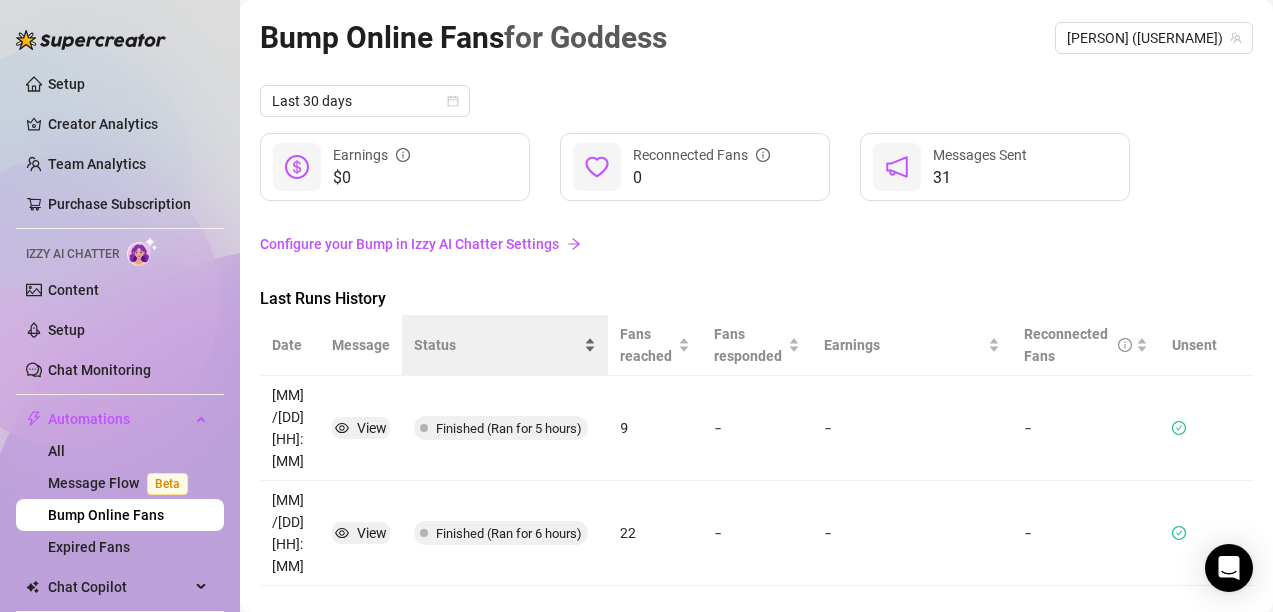 scroll, scrollTop: 34, scrollLeft: 0, axis: vertical 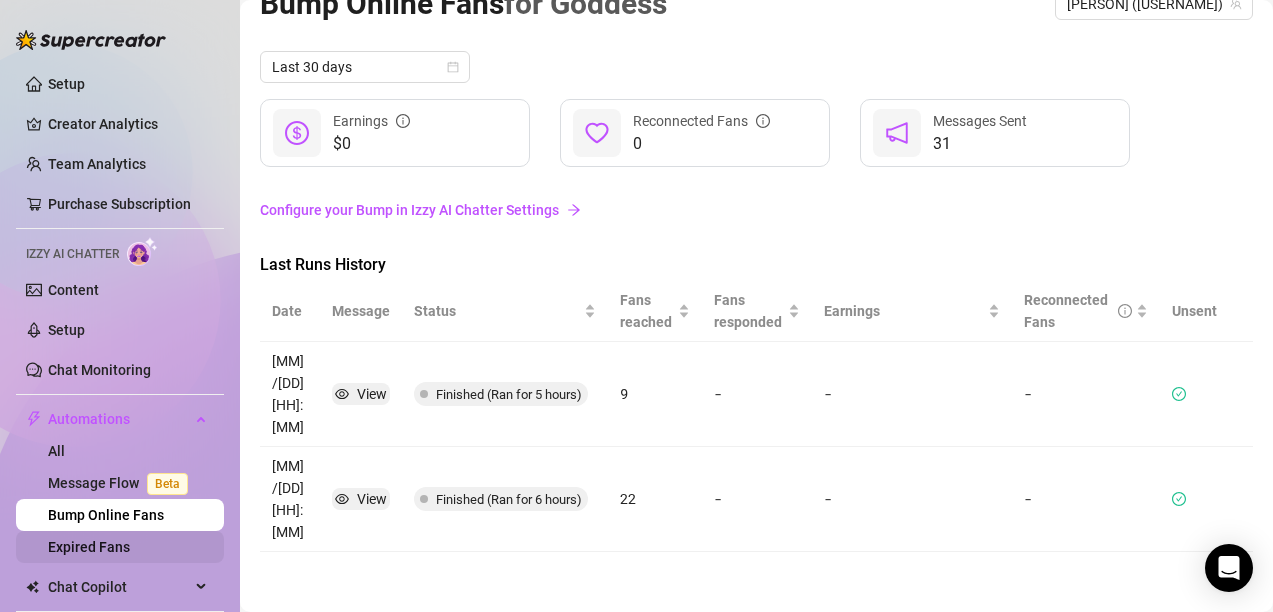 click on "Expired Fans" at bounding box center [89, 547] 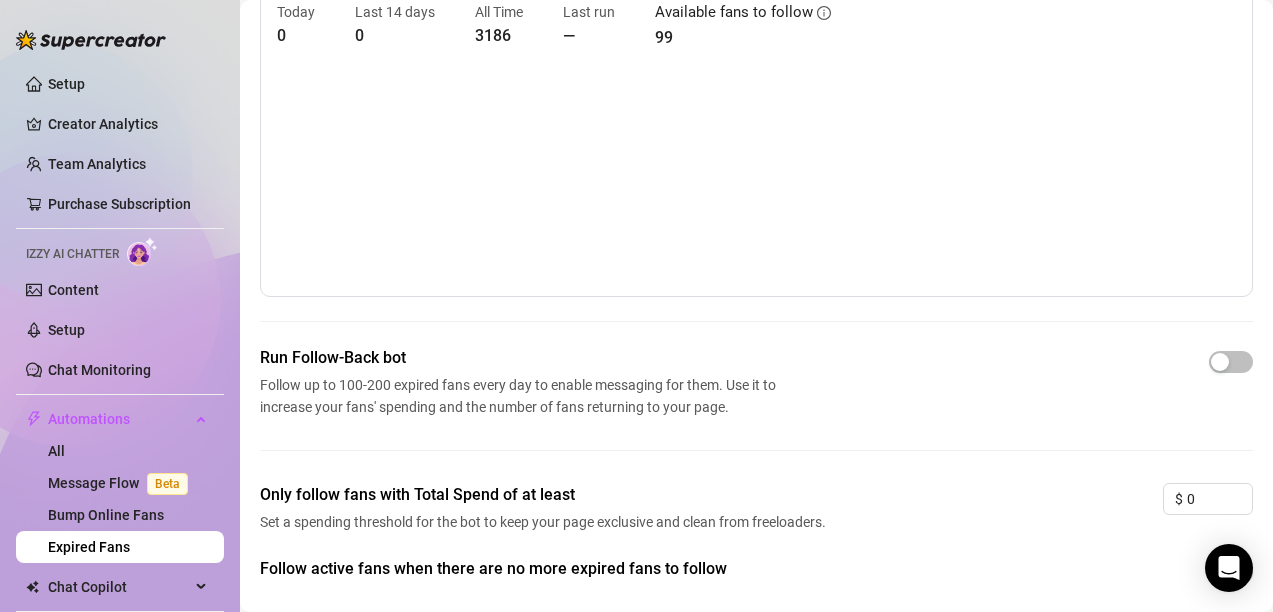 scroll, scrollTop: 203, scrollLeft: 0, axis: vertical 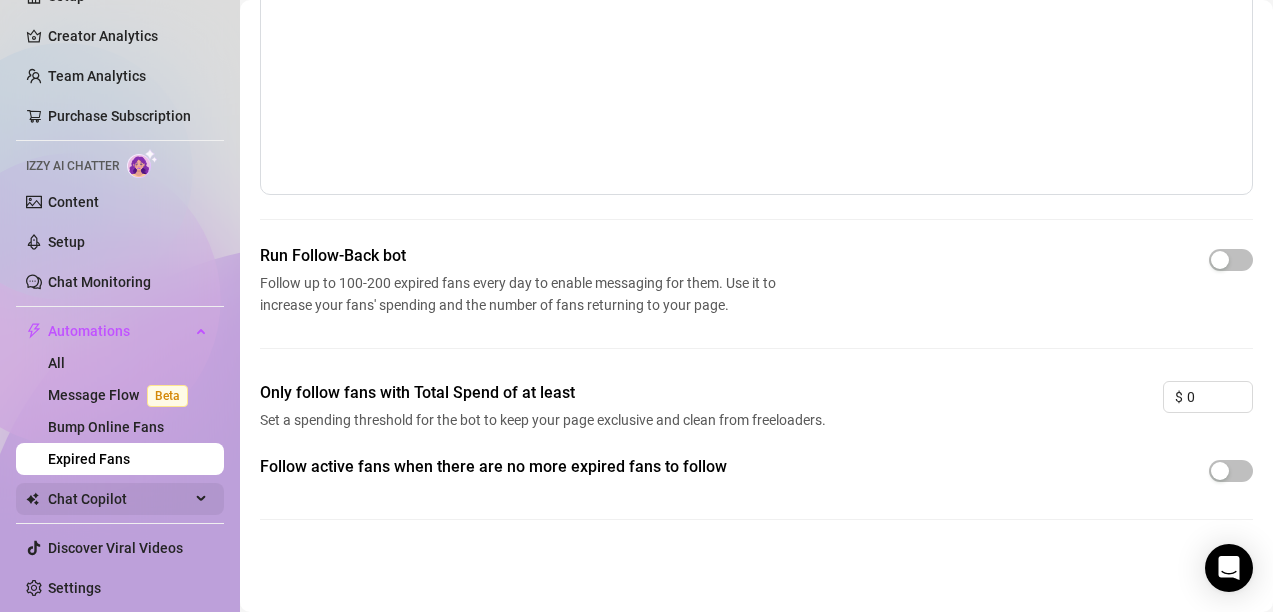 click at bounding box center [203, 499] 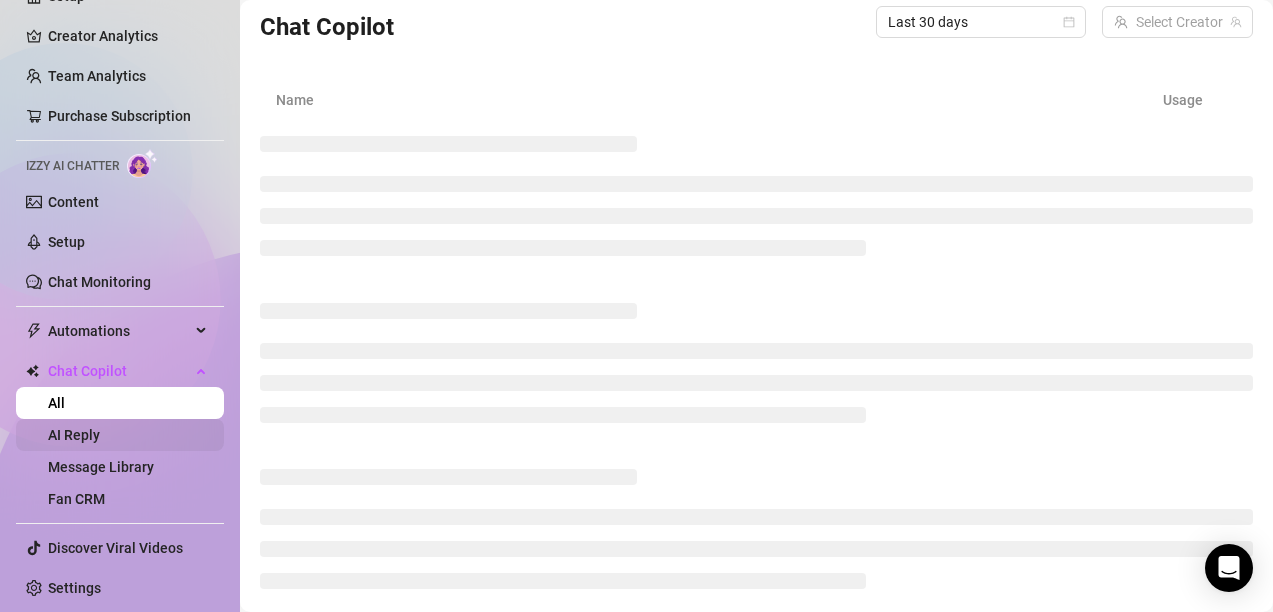 scroll, scrollTop: 97, scrollLeft: 0, axis: vertical 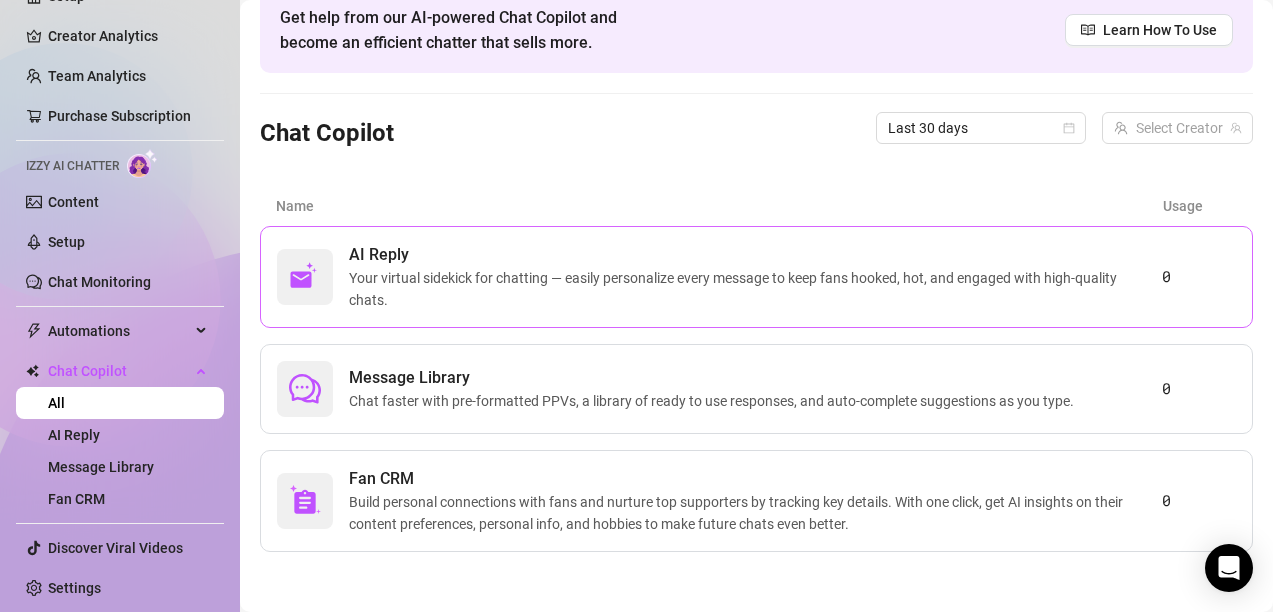 click on "Your virtual sidekick for chatting — easily personalize every message to keep fans hooked, hot, and engaged with high-quality chats." at bounding box center (755, 289) 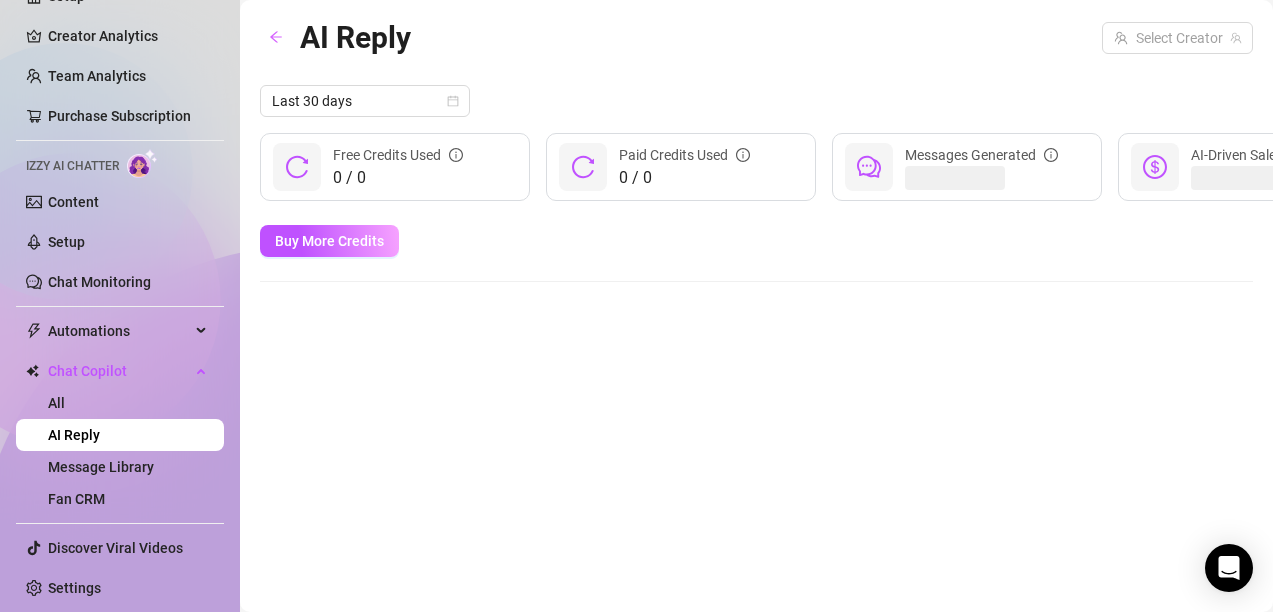 scroll, scrollTop: 0, scrollLeft: 0, axis: both 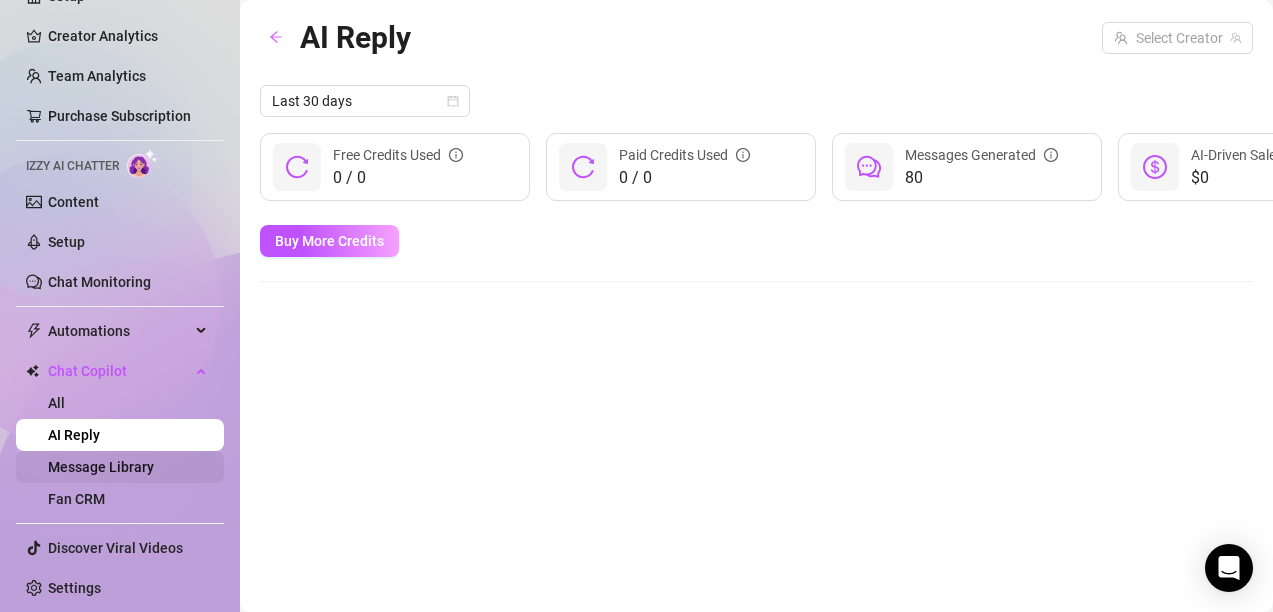 click on "Message Library" at bounding box center (101, 467) 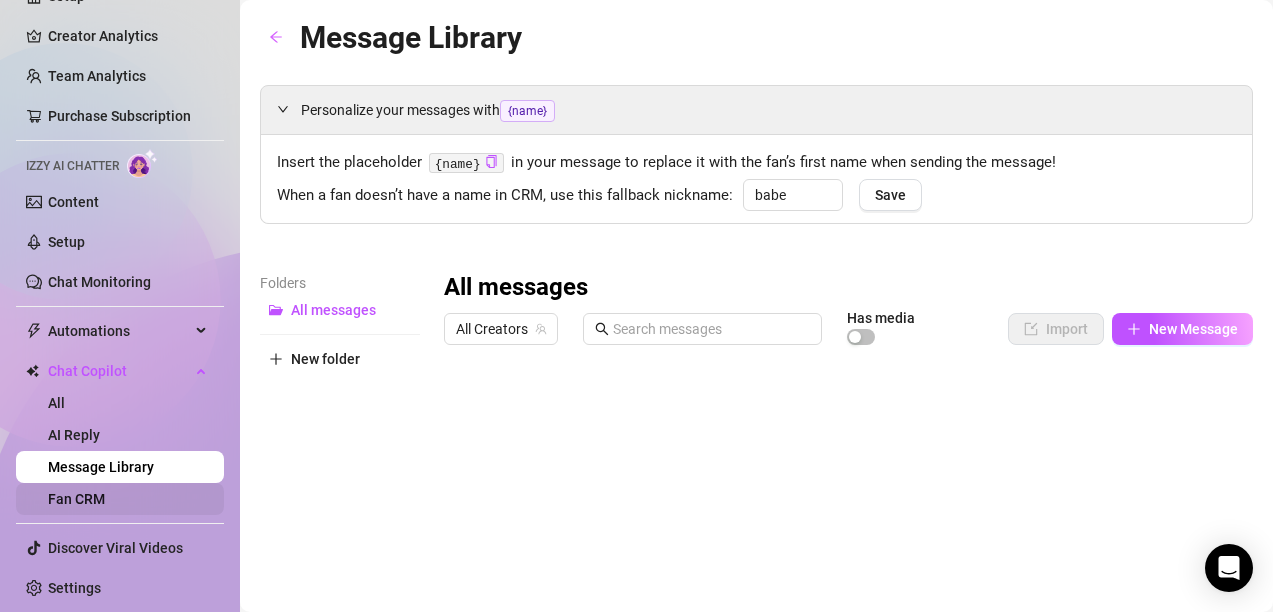 click on "Fan CRM" at bounding box center (76, 499) 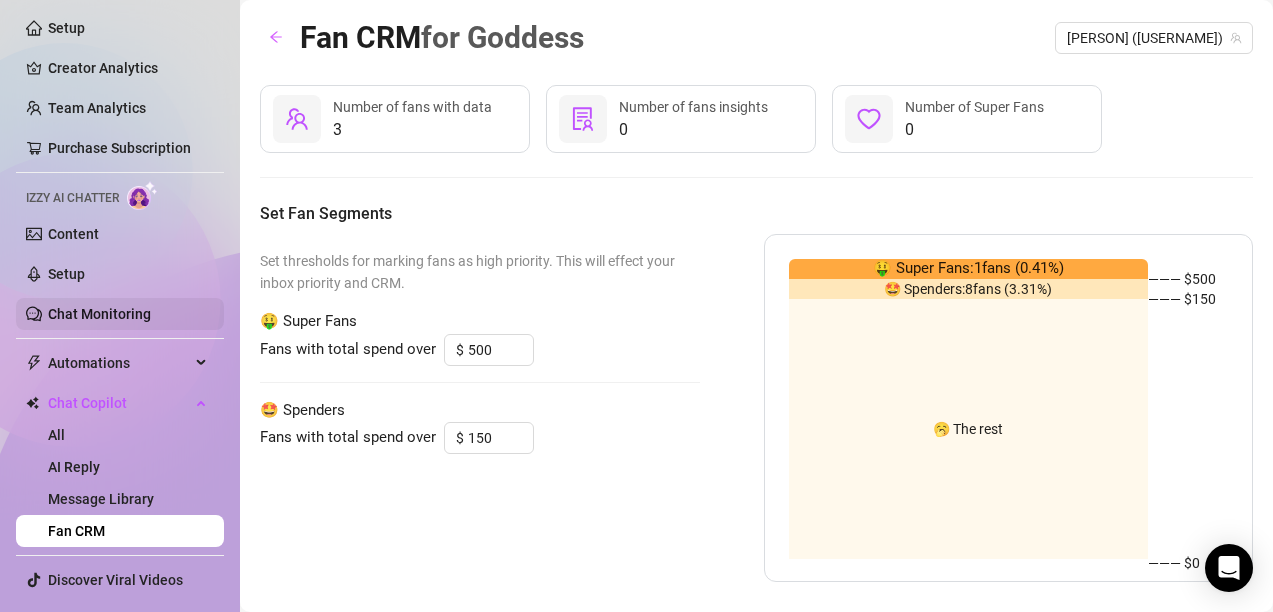 scroll, scrollTop: 0, scrollLeft: 0, axis: both 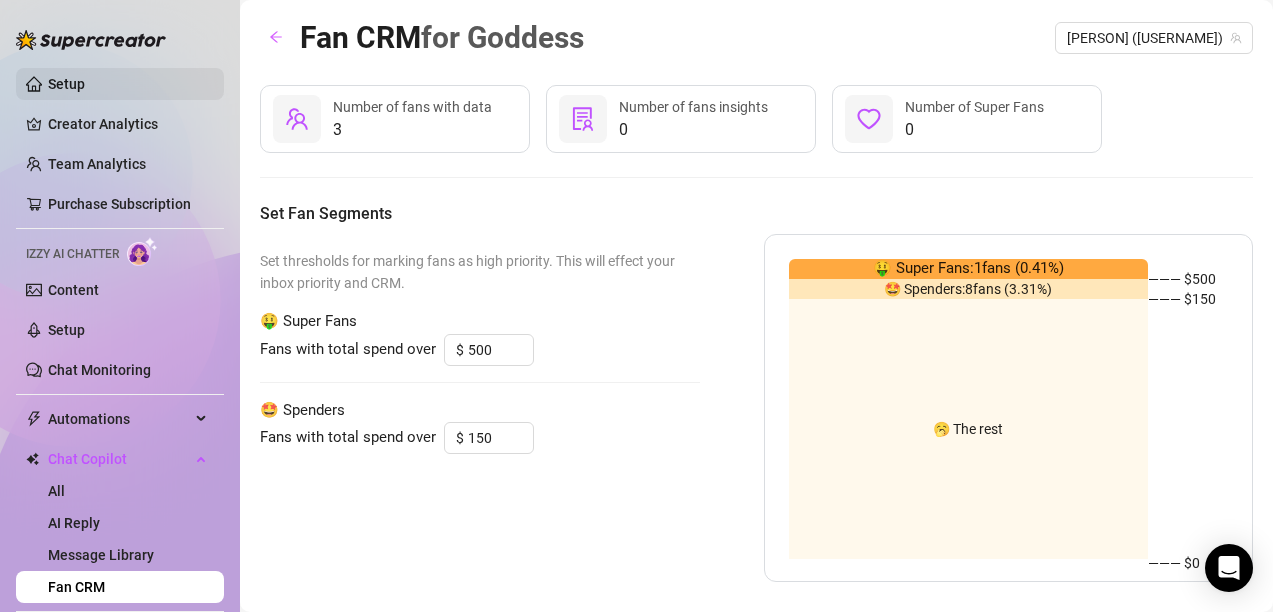 click on "Setup" at bounding box center [66, 84] 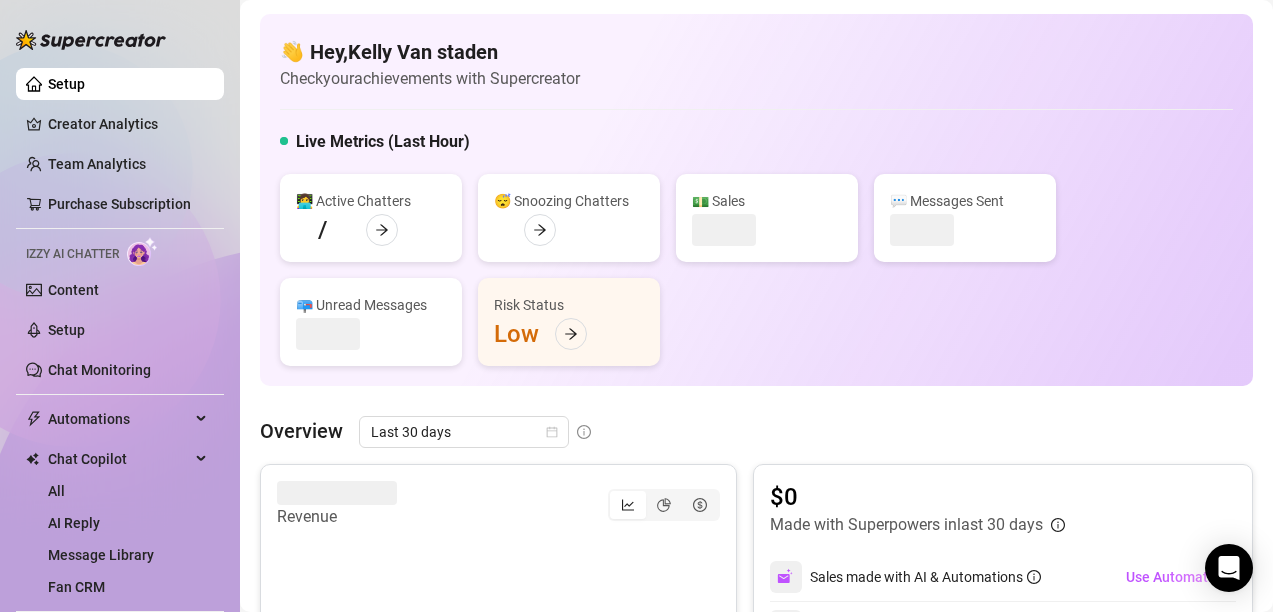 click on "Setup" at bounding box center [66, 84] 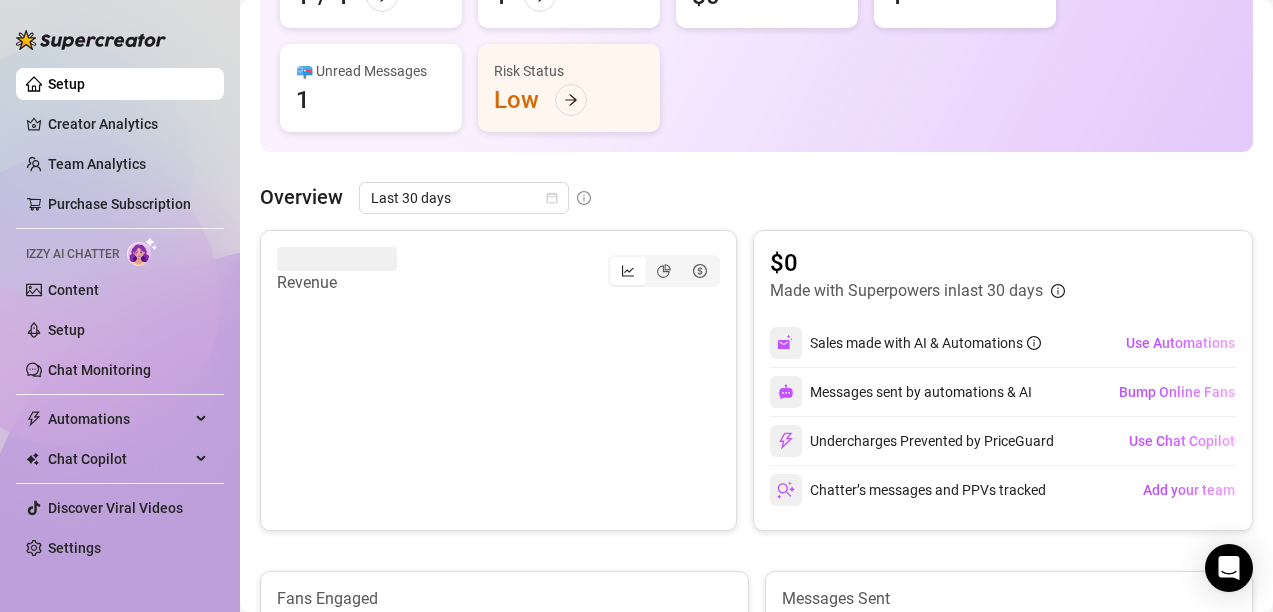 scroll, scrollTop: 0, scrollLeft: 0, axis: both 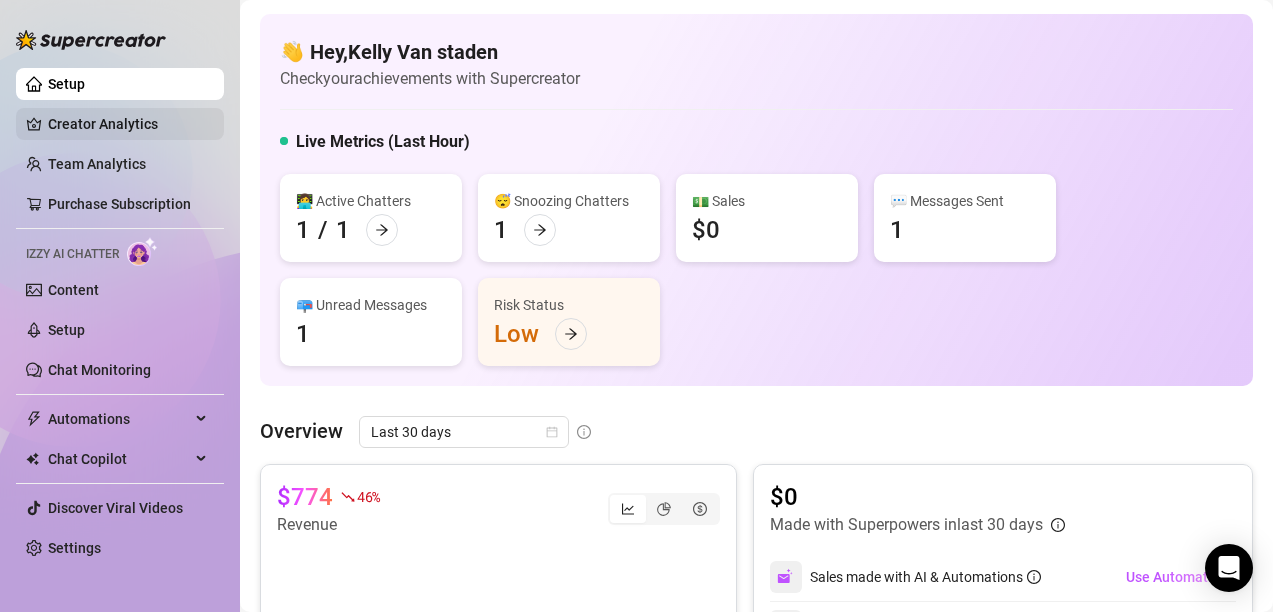 click on "Creator Analytics" at bounding box center [128, 124] 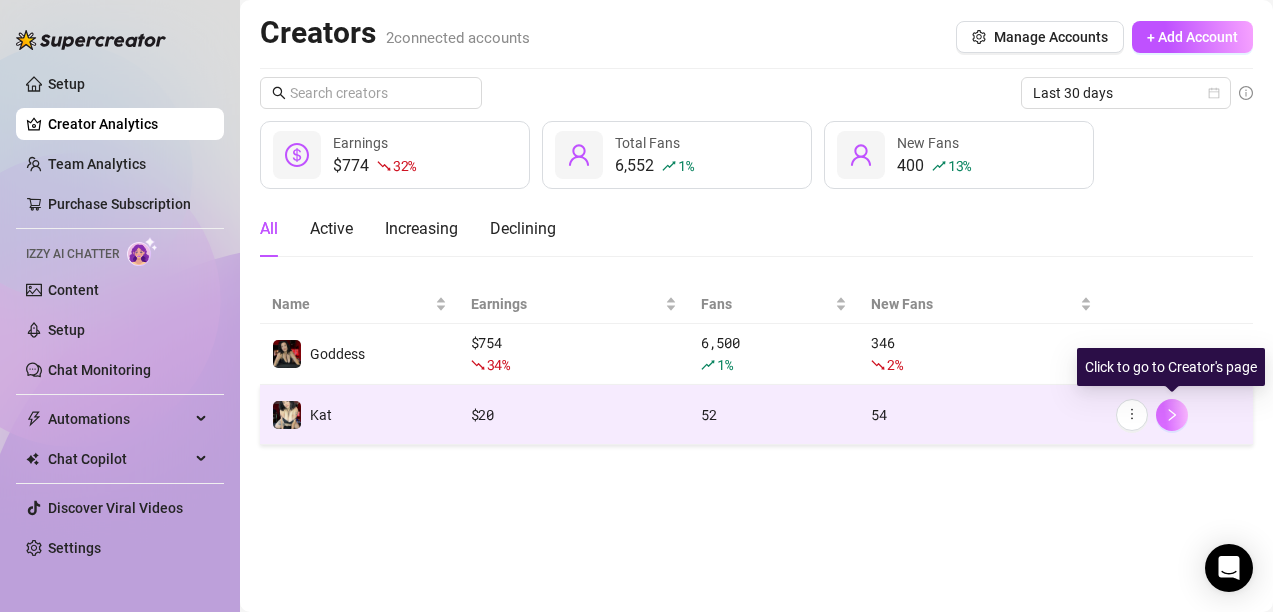 click at bounding box center [1172, 415] 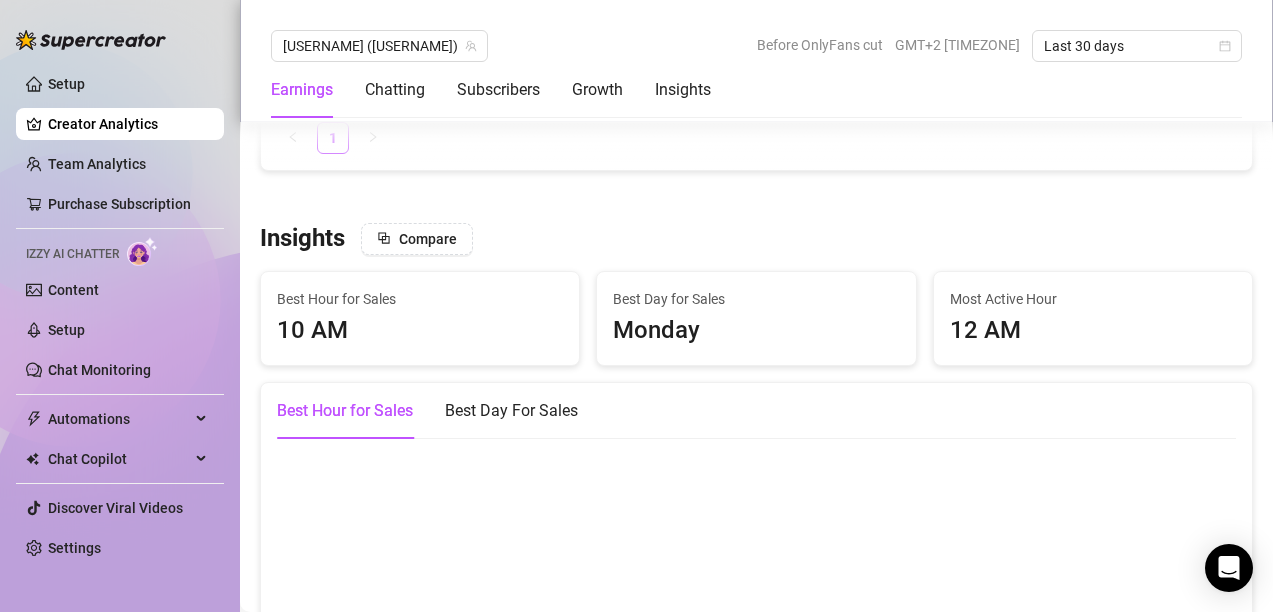 scroll, scrollTop: 3100, scrollLeft: 0, axis: vertical 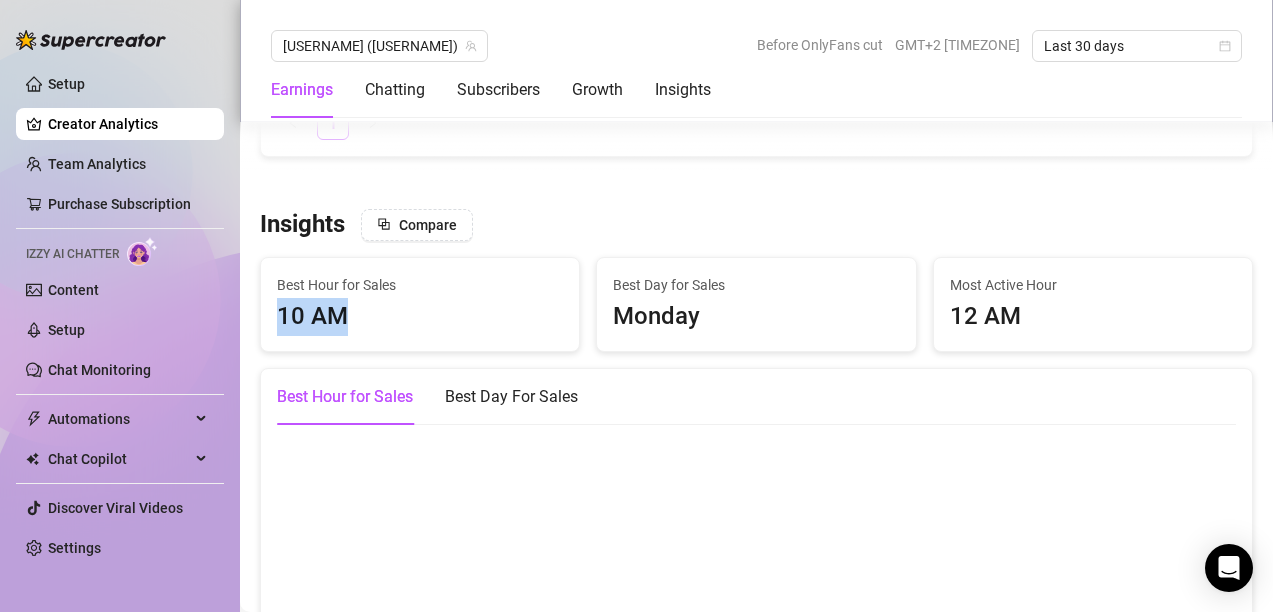 drag, startPoint x: 348, startPoint y: 331, endPoint x: 265, endPoint y: 332, distance: 83.00603 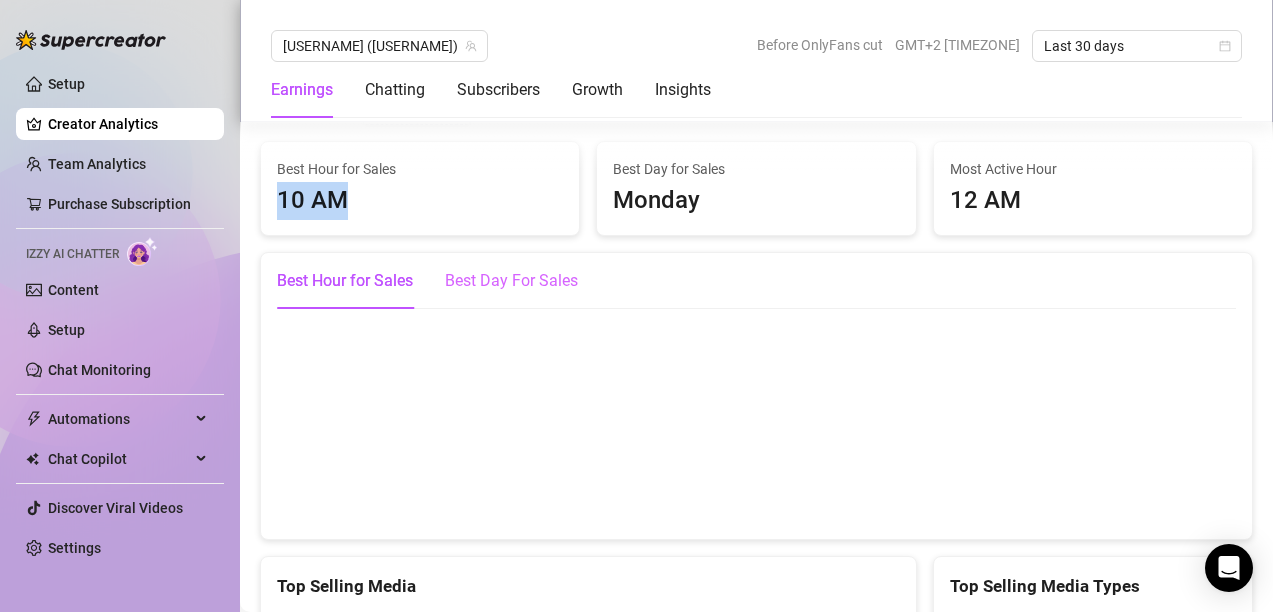 scroll, scrollTop: 3300, scrollLeft: 0, axis: vertical 